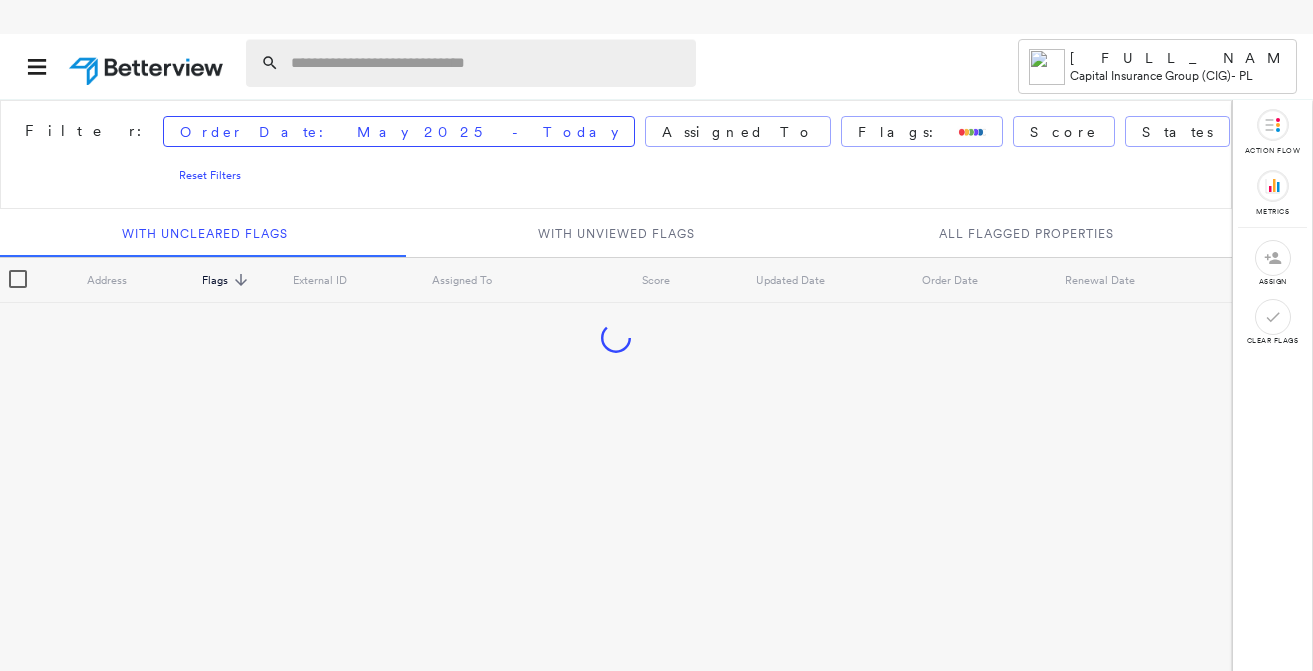 scroll, scrollTop: 0, scrollLeft: 0, axis: both 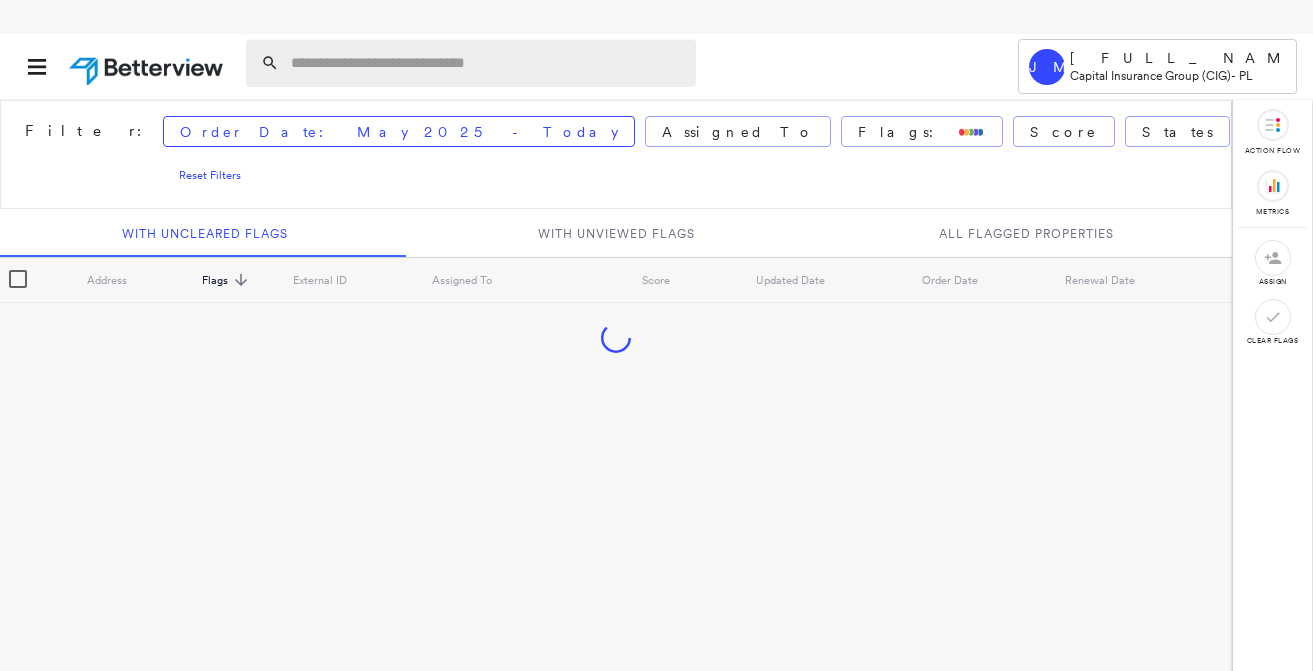 click at bounding box center [487, 63] 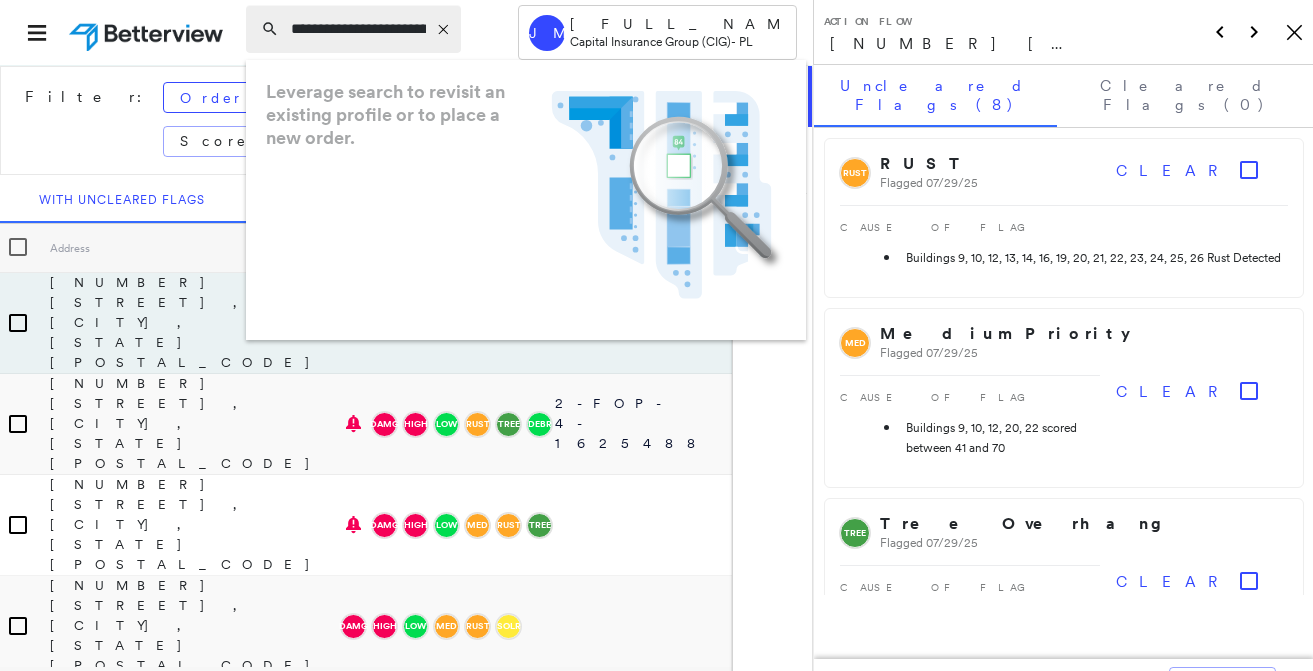 type on "**********" 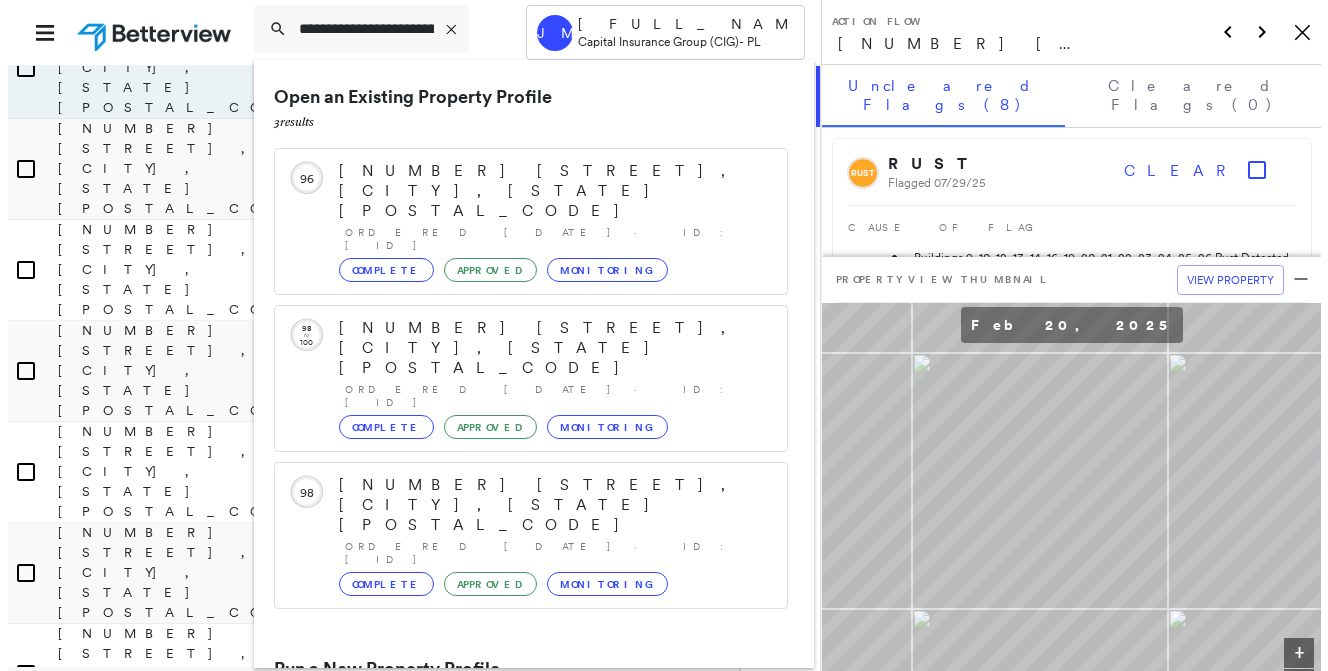 scroll, scrollTop: 300, scrollLeft: 0, axis: vertical 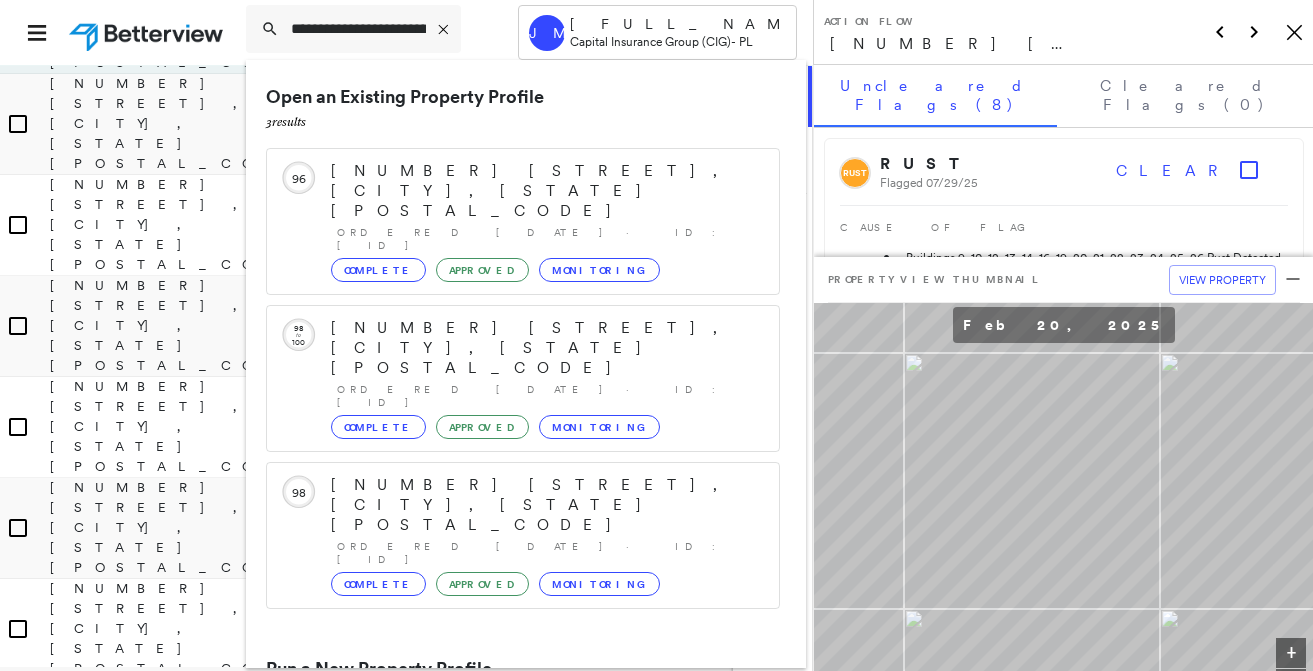 click on "[NUMBER] [STREET], [CITY], [STATE] [POSTAL_CODE] Group Created with Sketch." at bounding box center (523, 745) 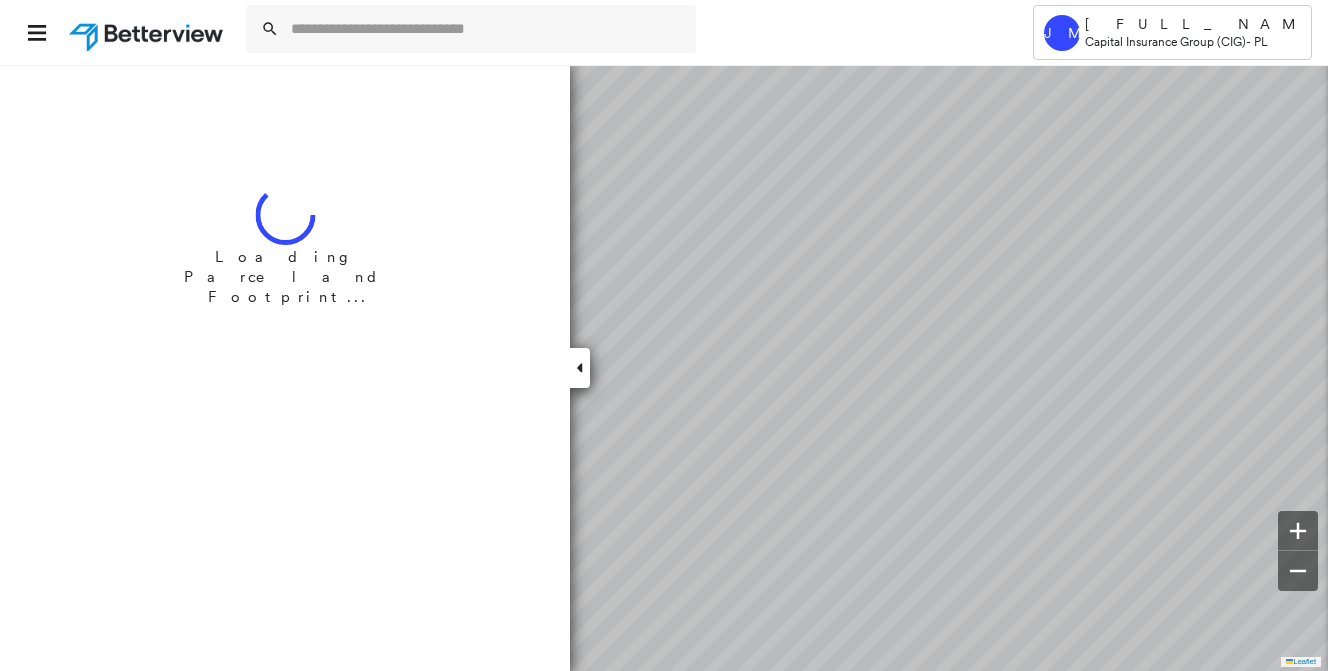 scroll, scrollTop: 0, scrollLeft: 0, axis: both 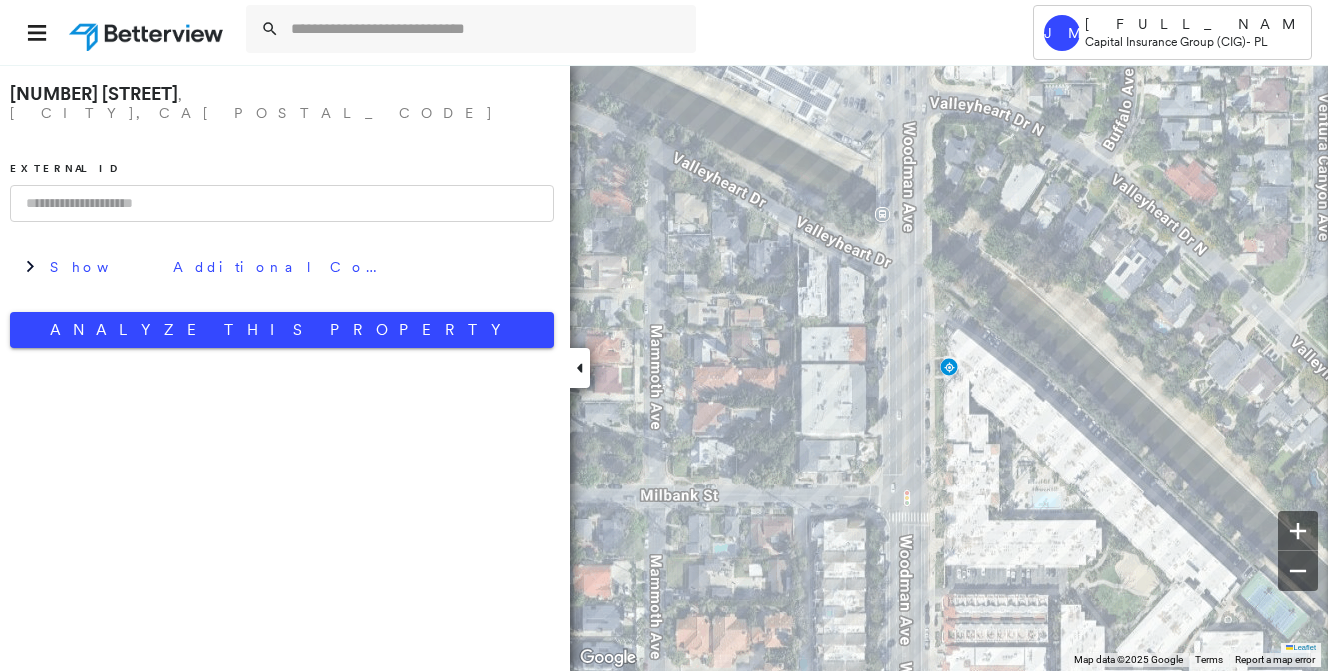 drag, startPoint x: 97, startPoint y: 205, endPoint x: 116, endPoint y: 189, distance: 24.839485 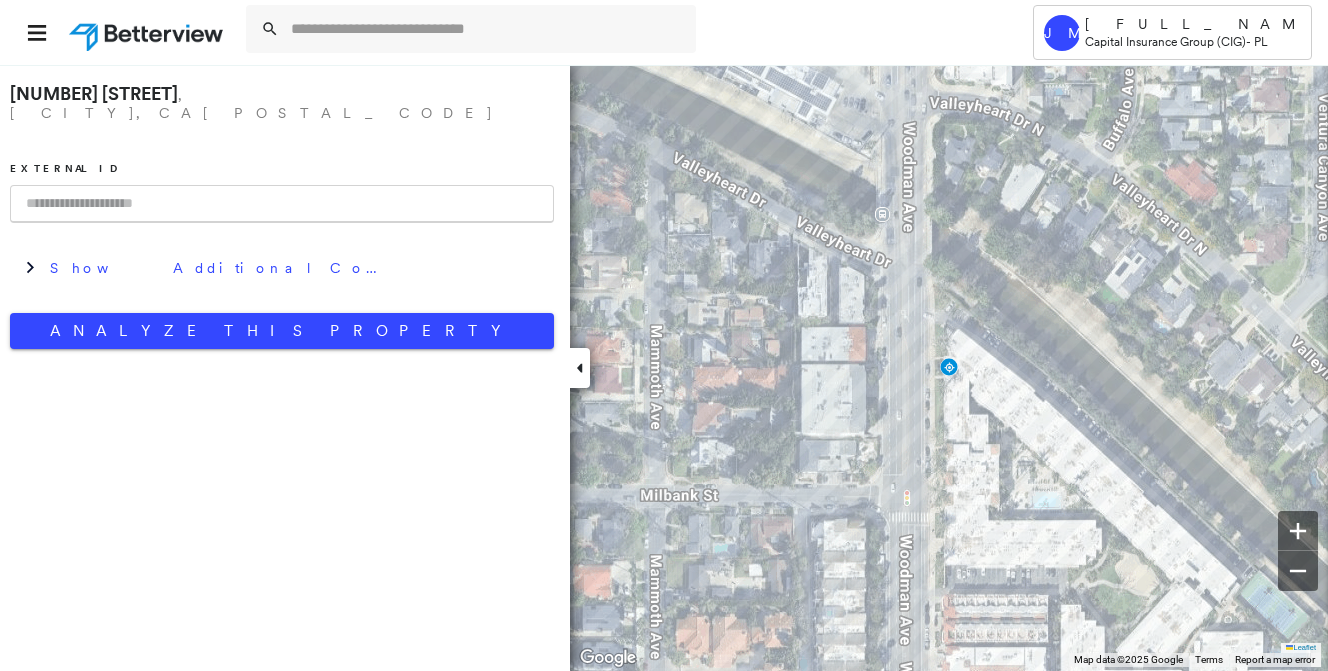 click at bounding box center (282, 204) 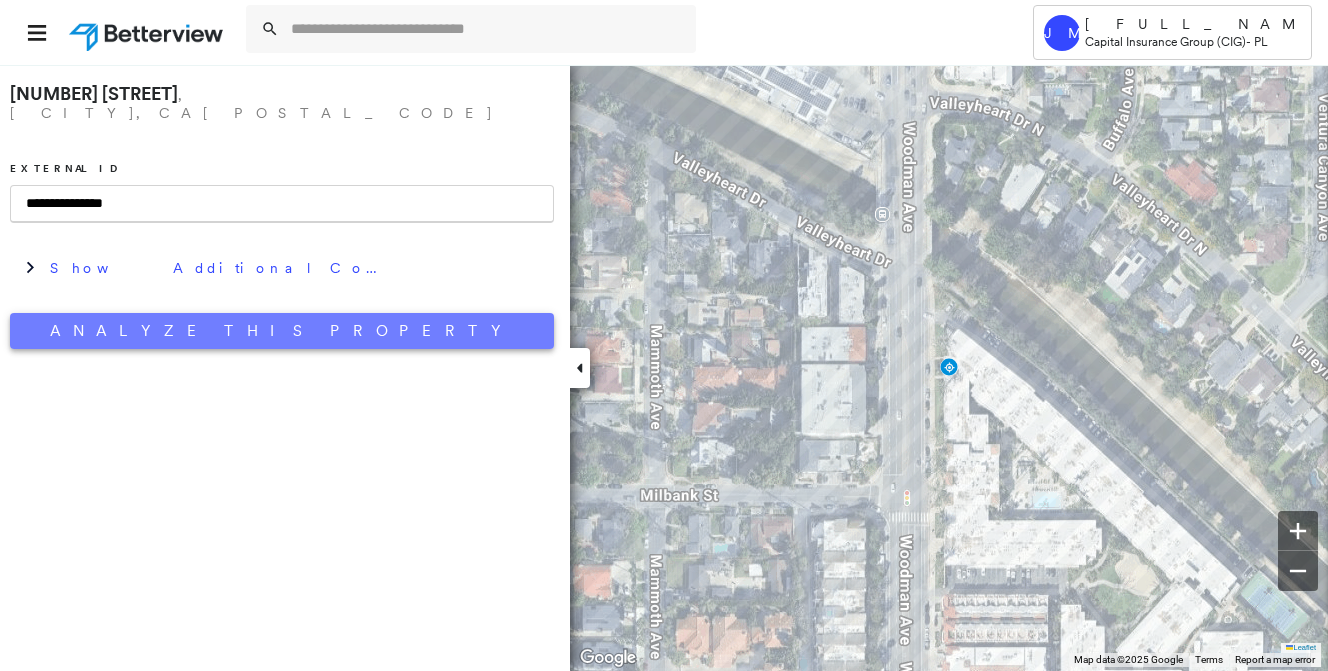 type on "**********" 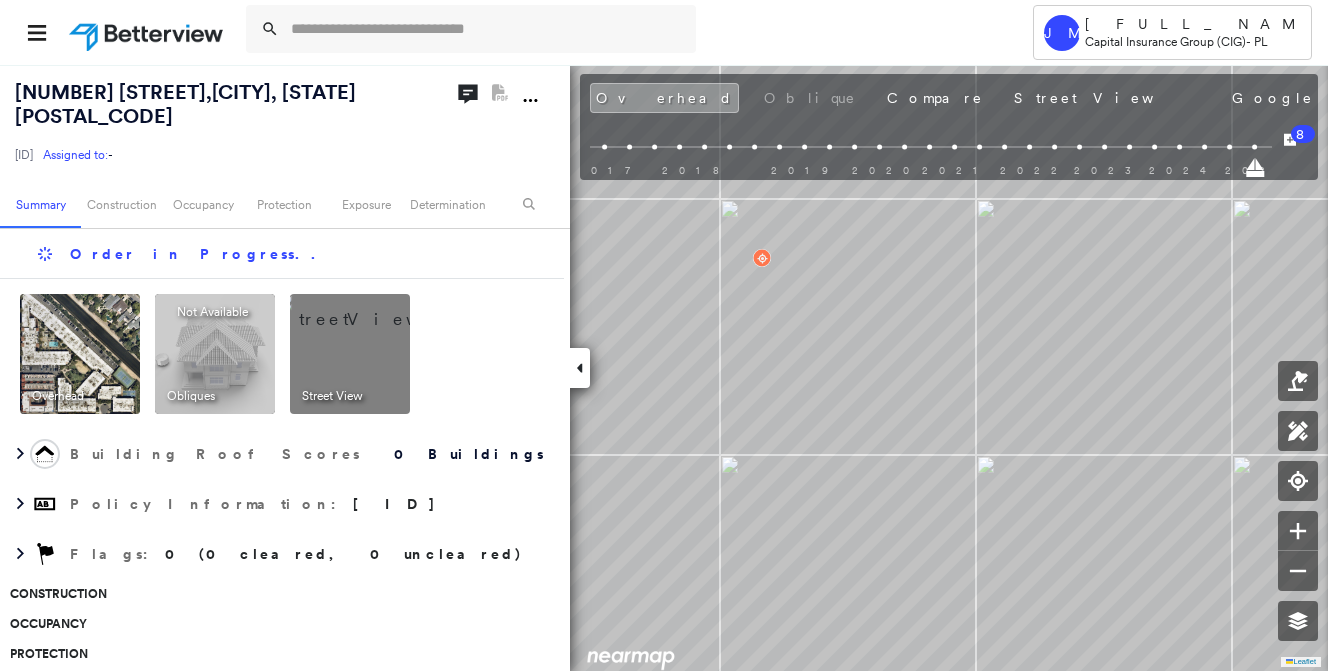 scroll, scrollTop: 0, scrollLeft: 0, axis: both 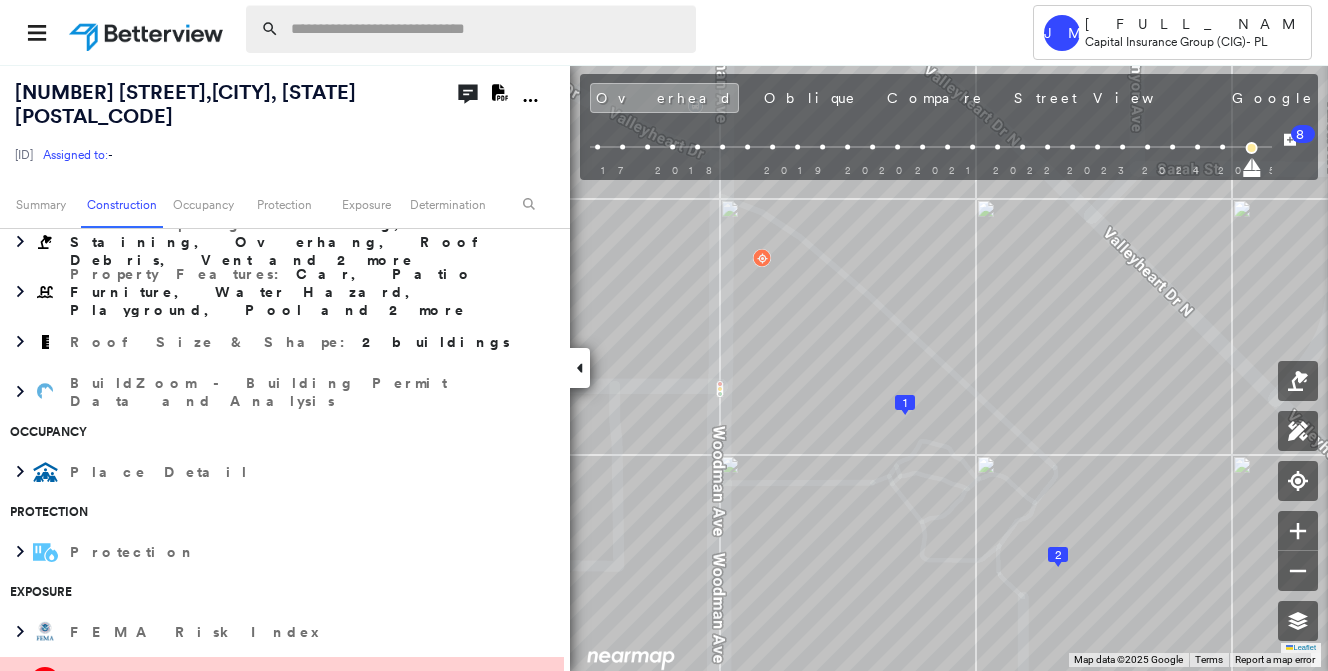 click at bounding box center [487, 29] 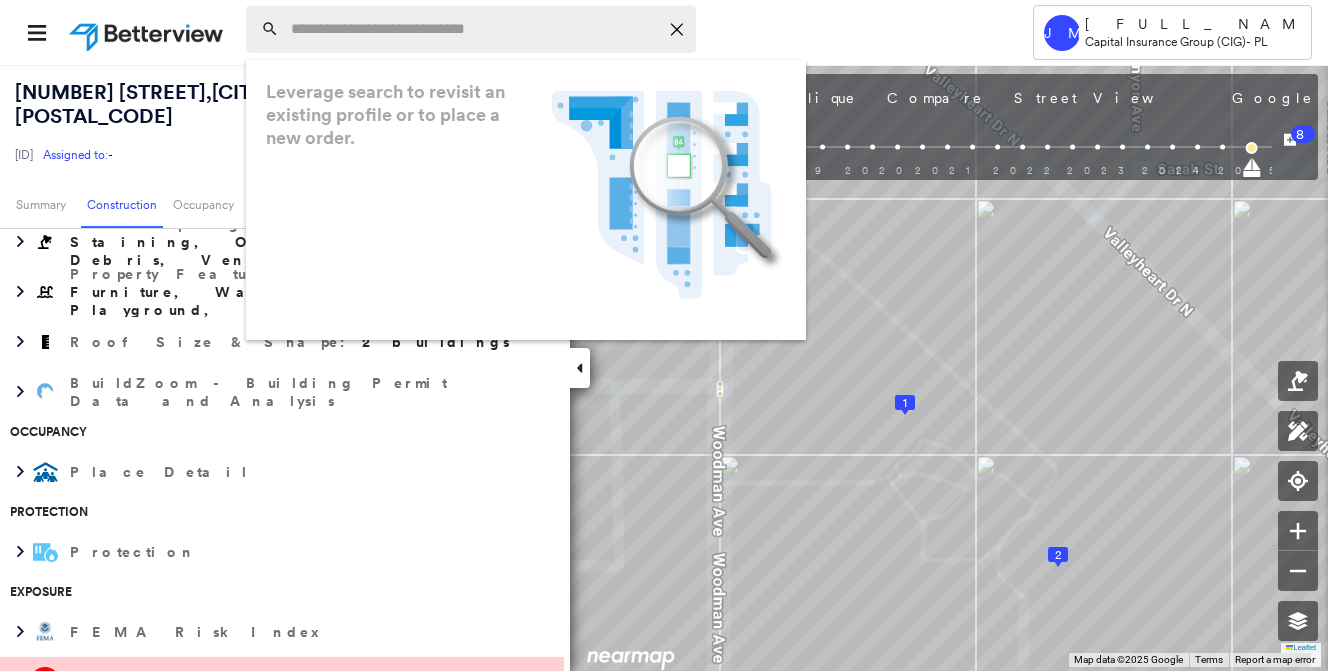 paste on "**********" 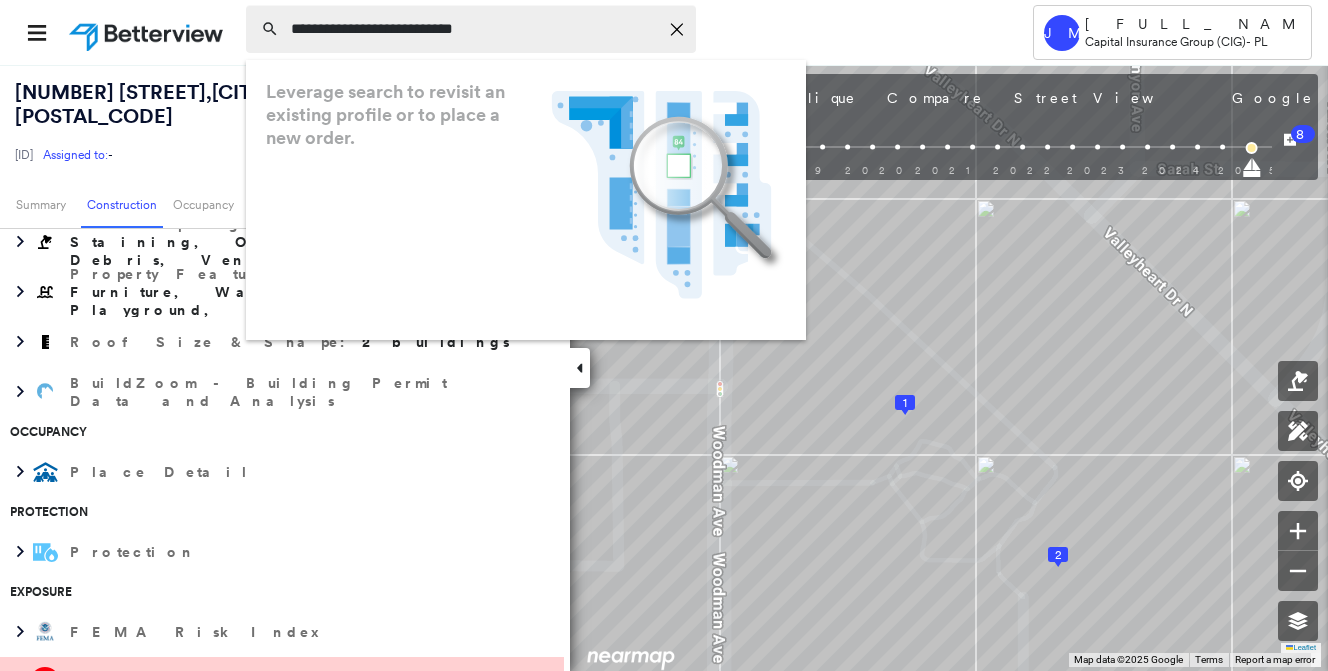 type on "**********" 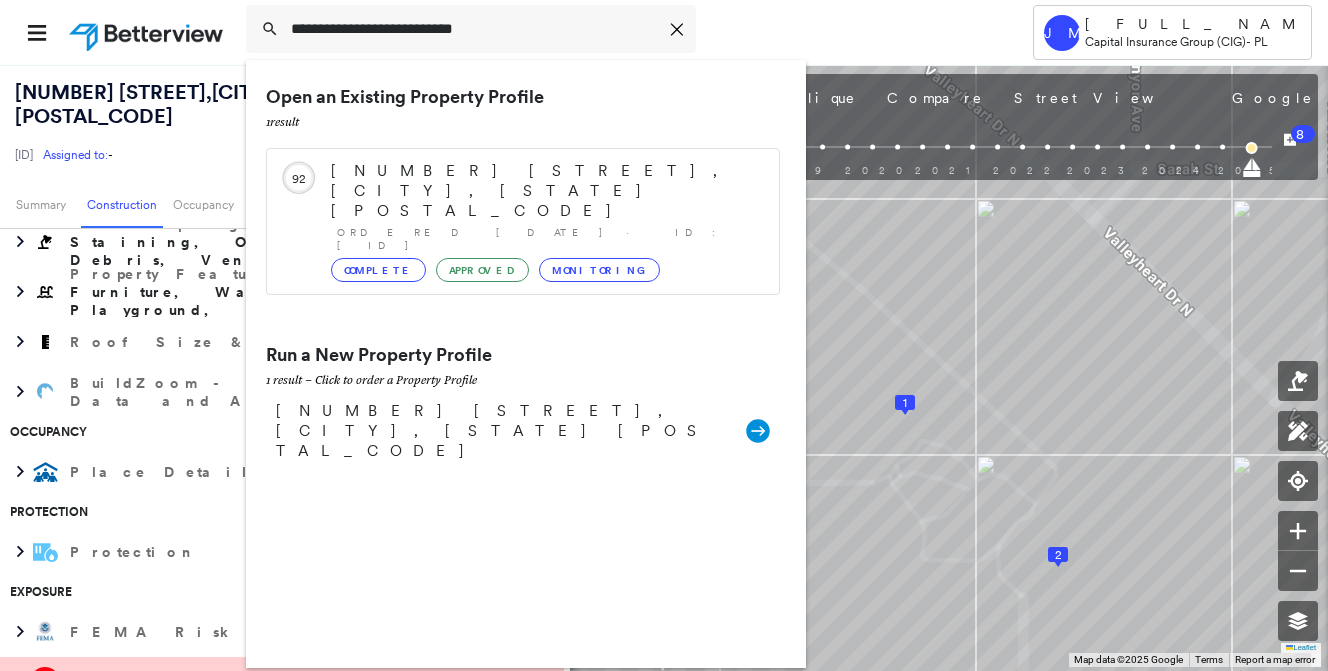 drag, startPoint x: 346, startPoint y: 376, endPoint x: 254, endPoint y: 330, distance: 102.85912 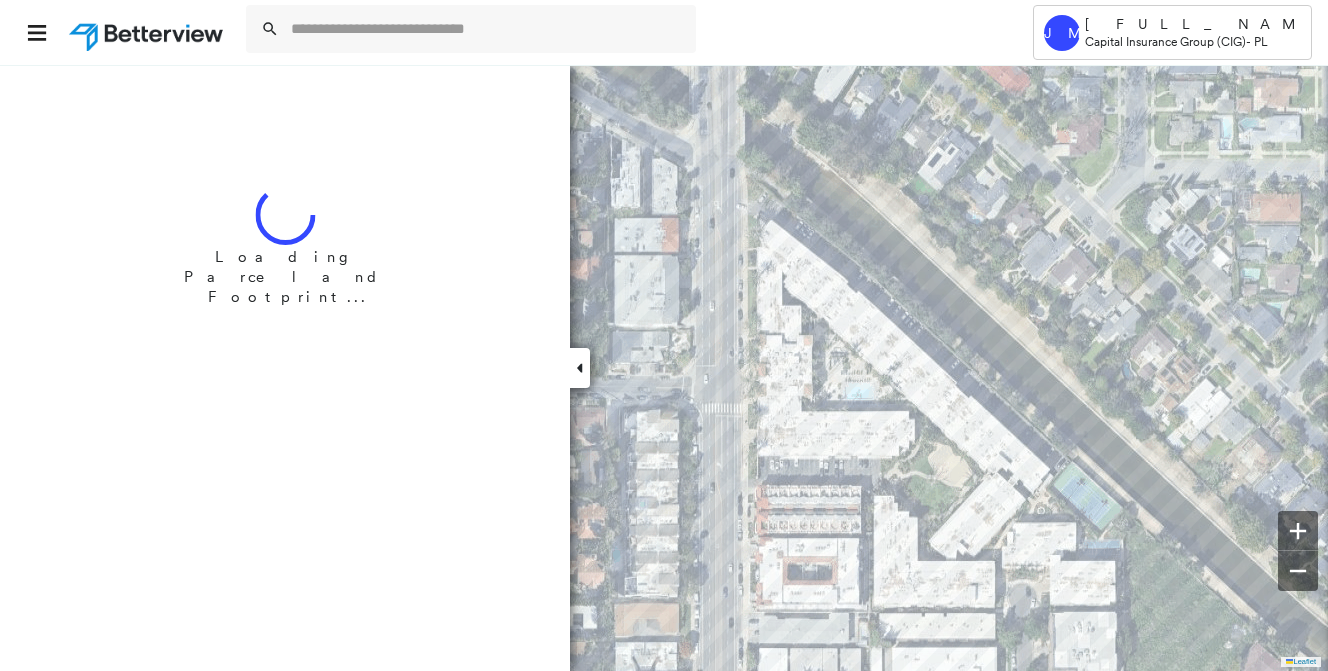 scroll, scrollTop: 0, scrollLeft: 0, axis: both 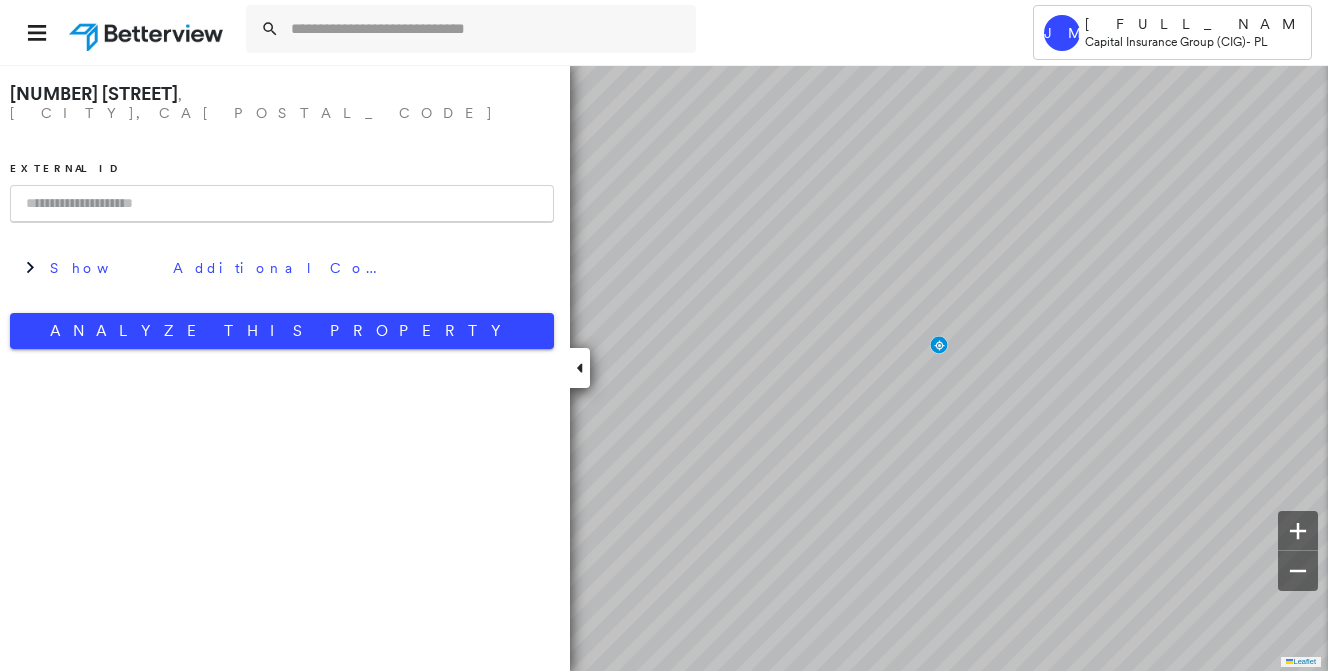 click at bounding box center (282, 204) 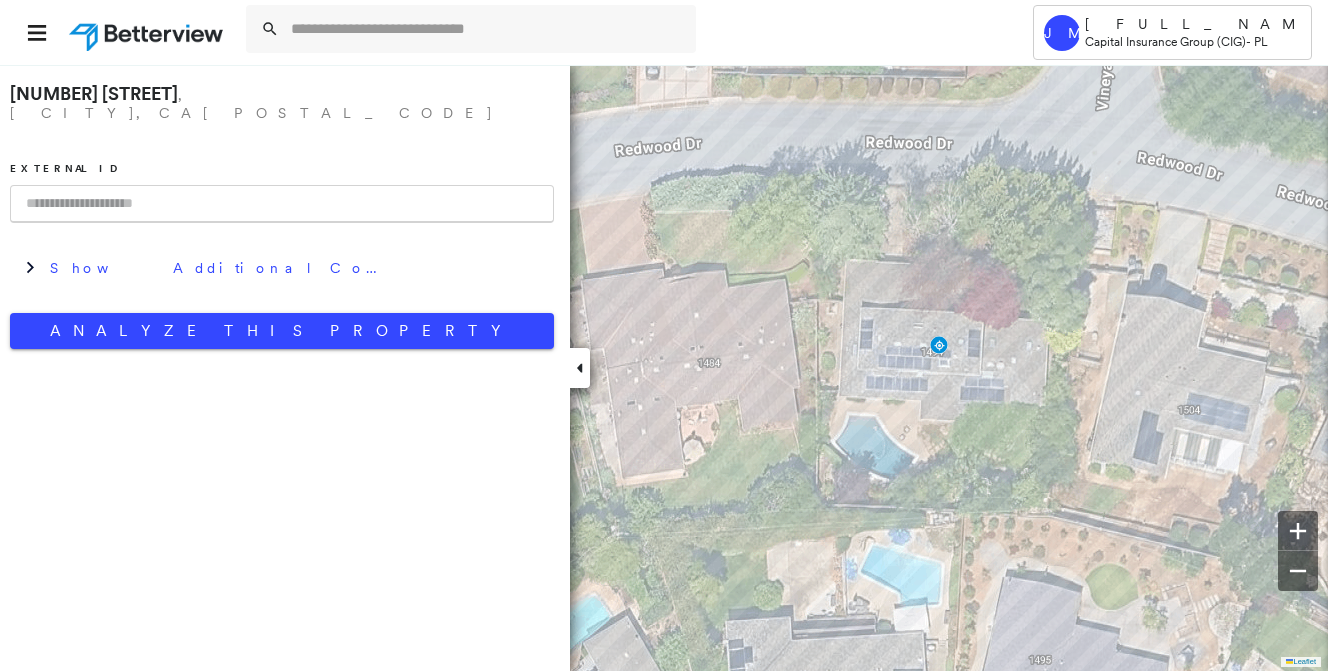 type on "*" 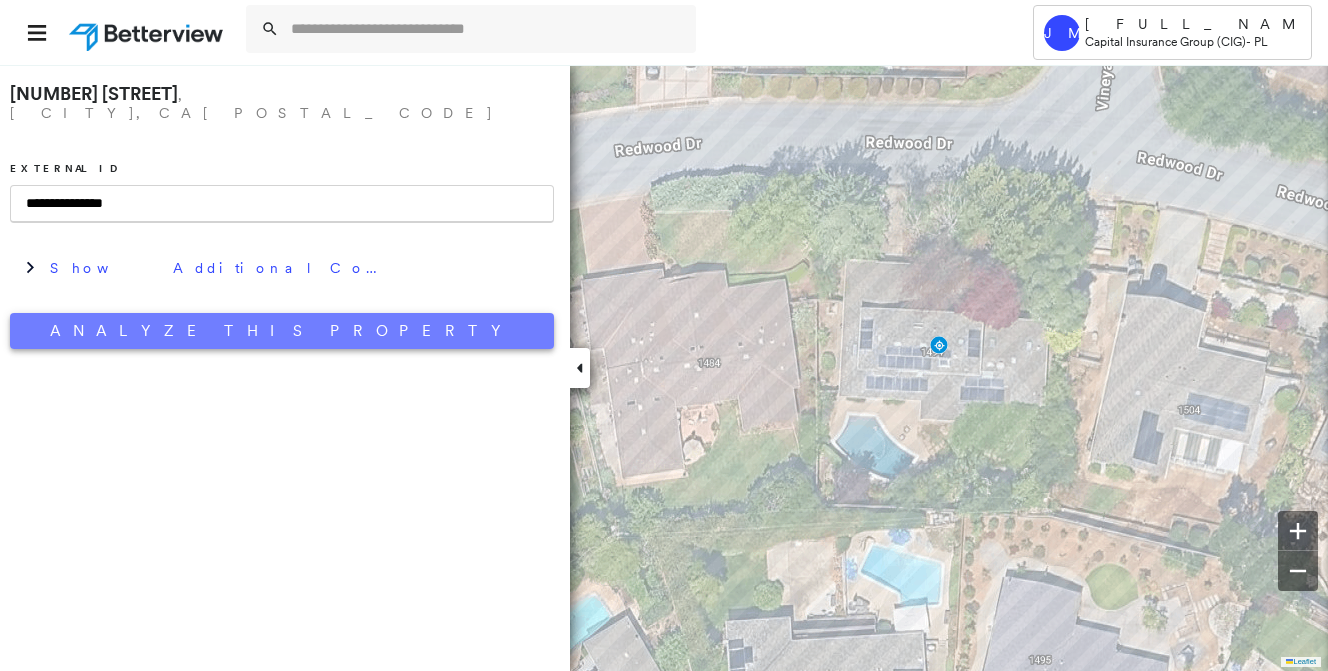 type on "**********" 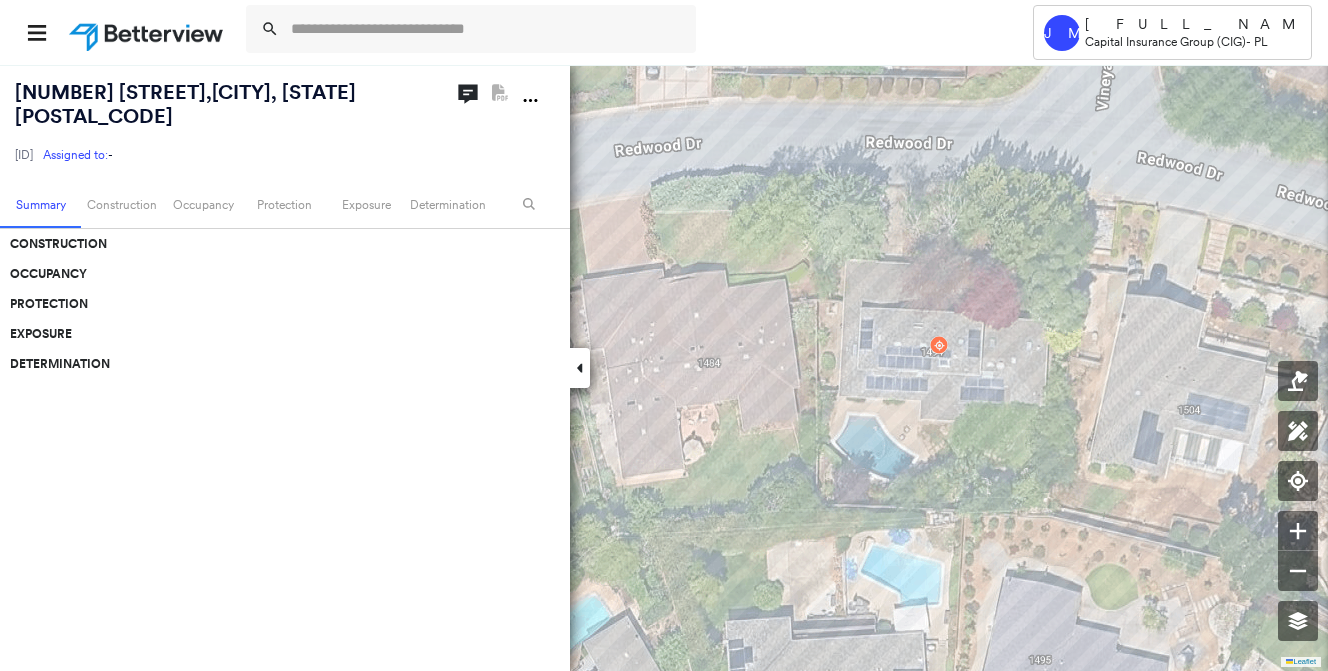 scroll, scrollTop: 0, scrollLeft: 0, axis: both 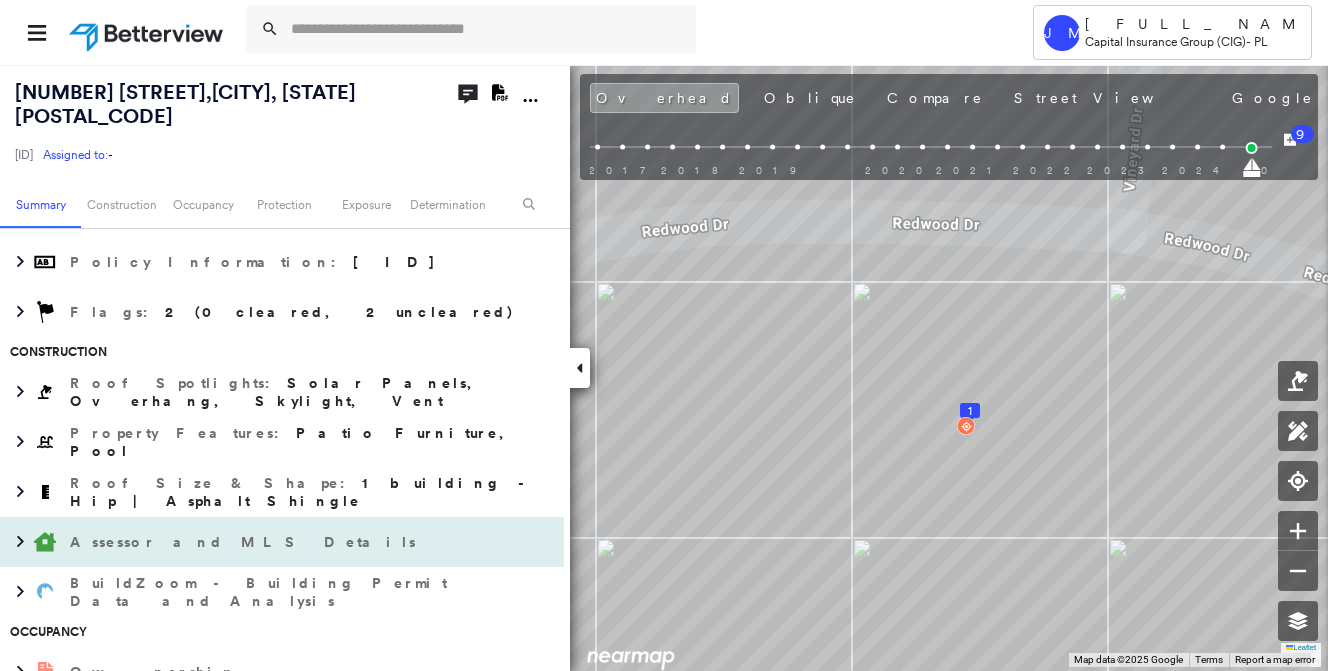 drag, startPoint x: 142, startPoint y: 504, endPoint x: 167, endPoint y: 505, distance: 25.019993 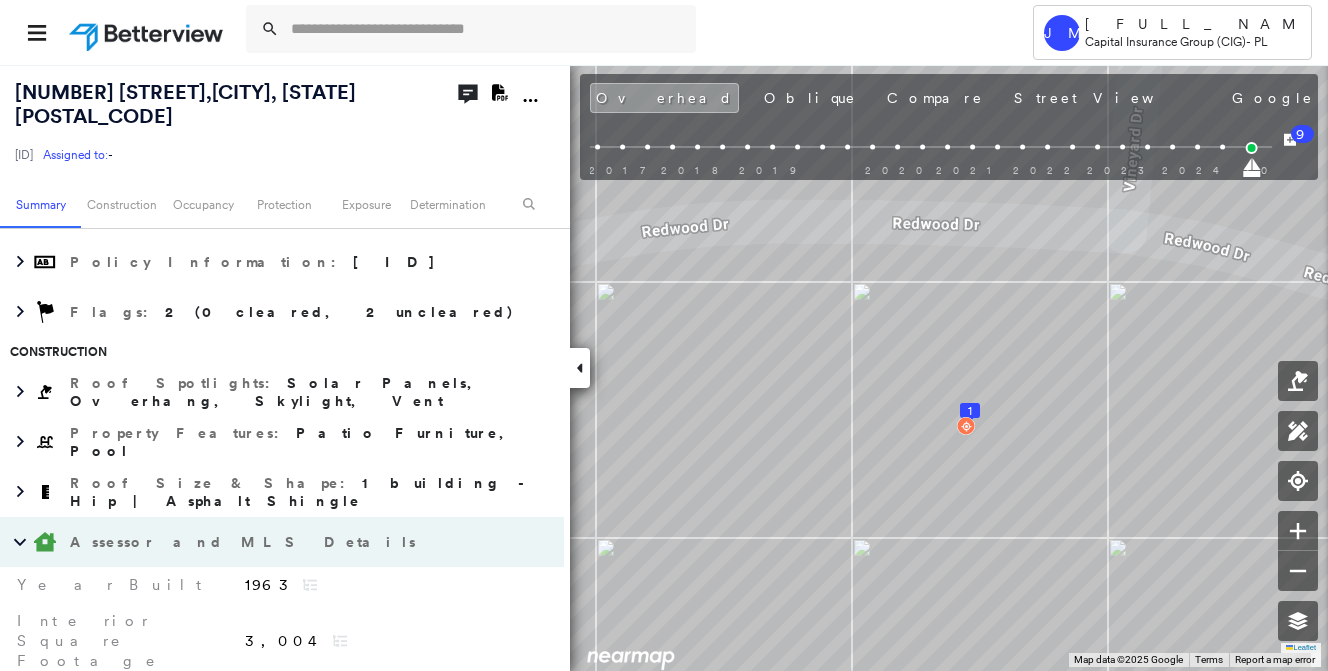 click on "Assessor and MLS Details" at bounding box center [245, 542] 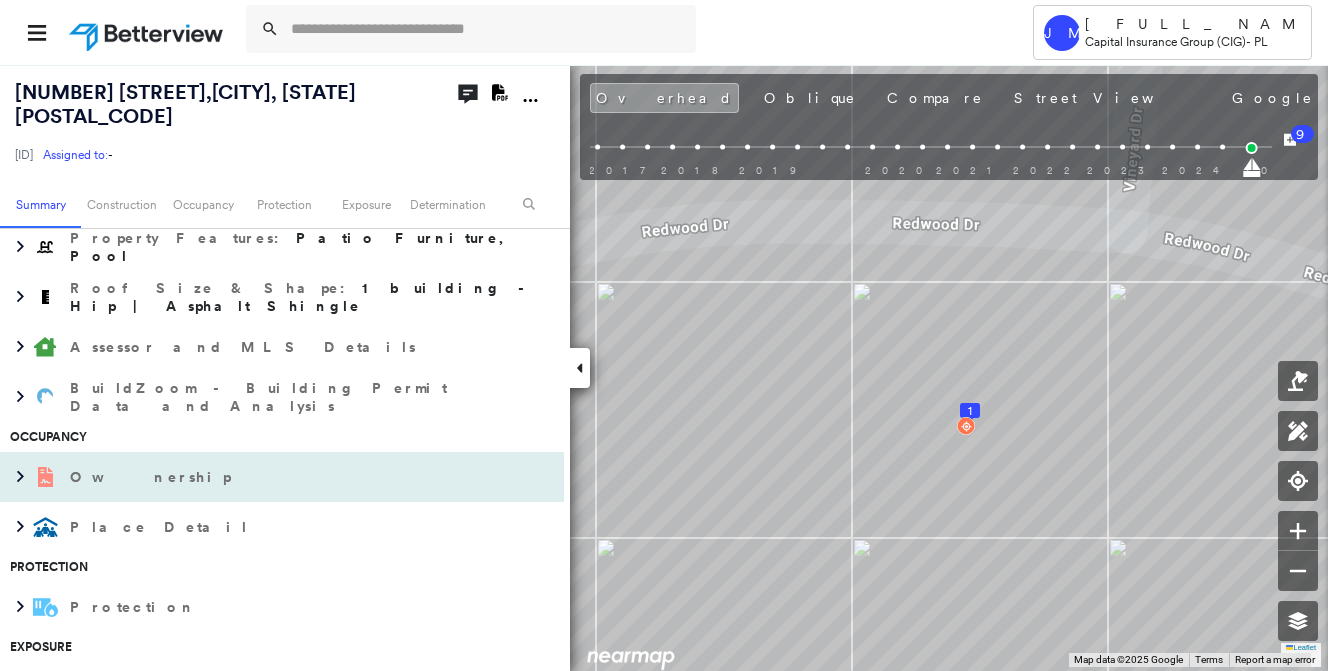 scroll, scrollTop: 550, scrollLeft: 0, axis: vertical 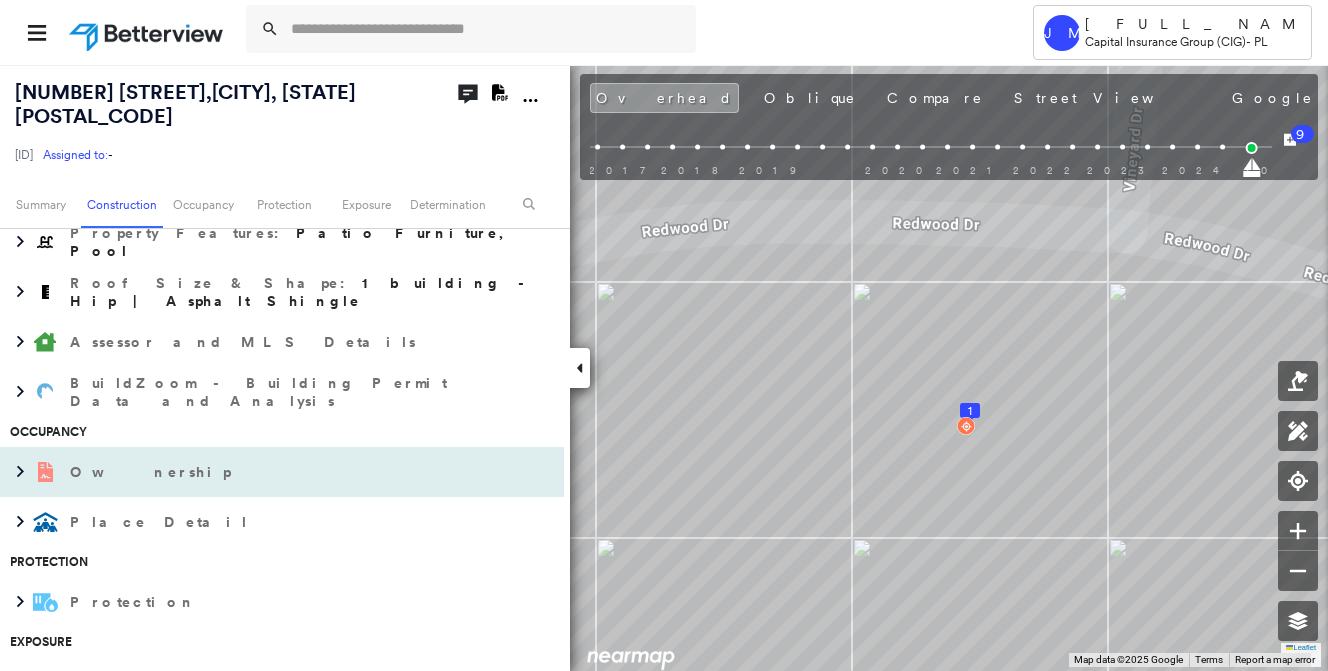 click on "Ownership" at bounding box center [152, 472] 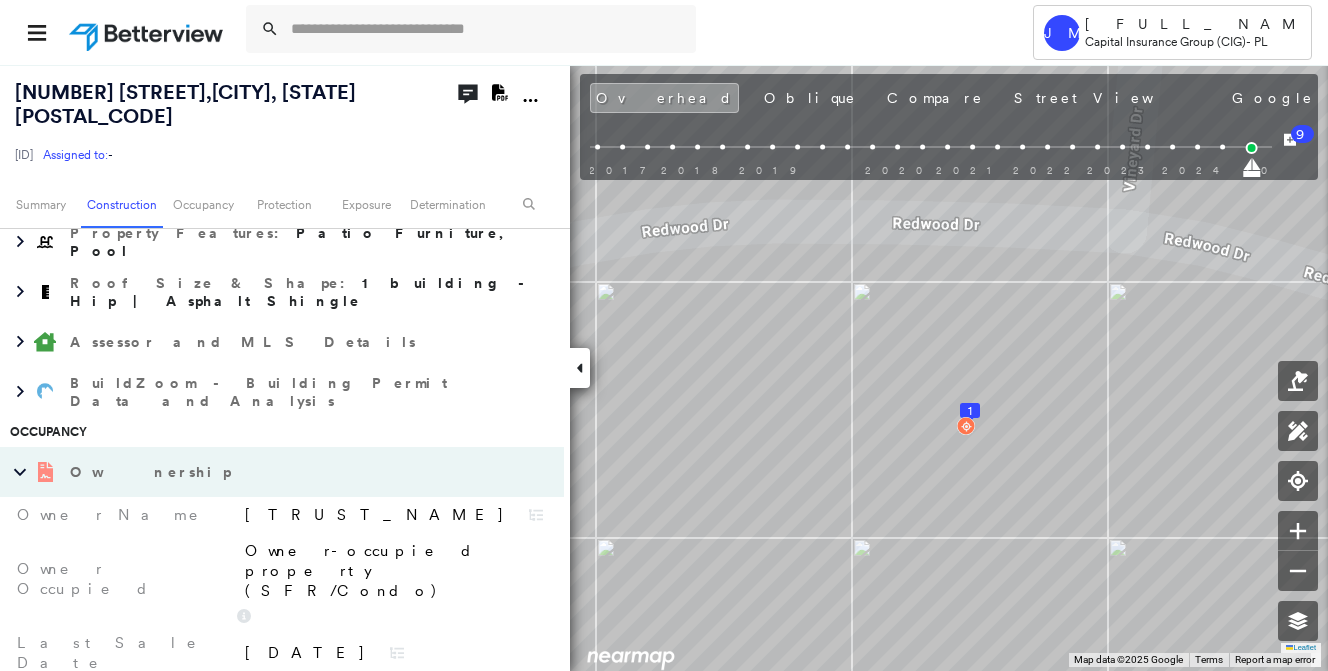 click on "Ownership" at bounding box center [262, 472] 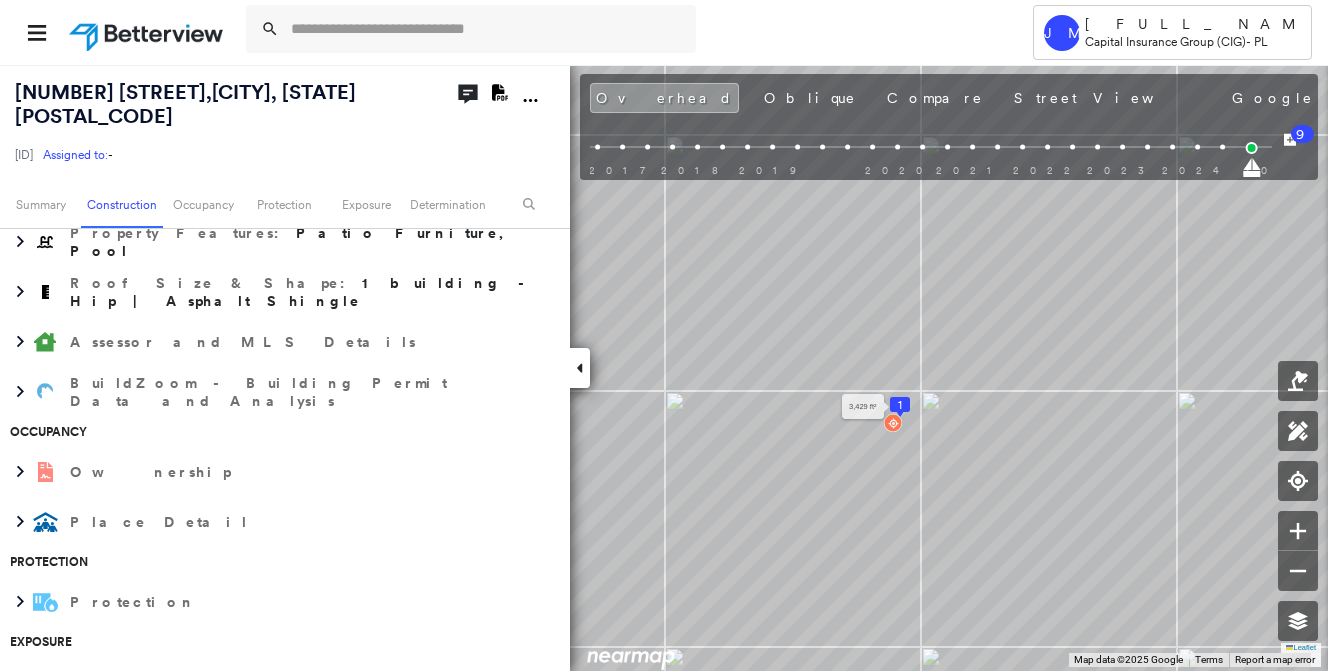 click on "1" at bounding box center [900, 405] 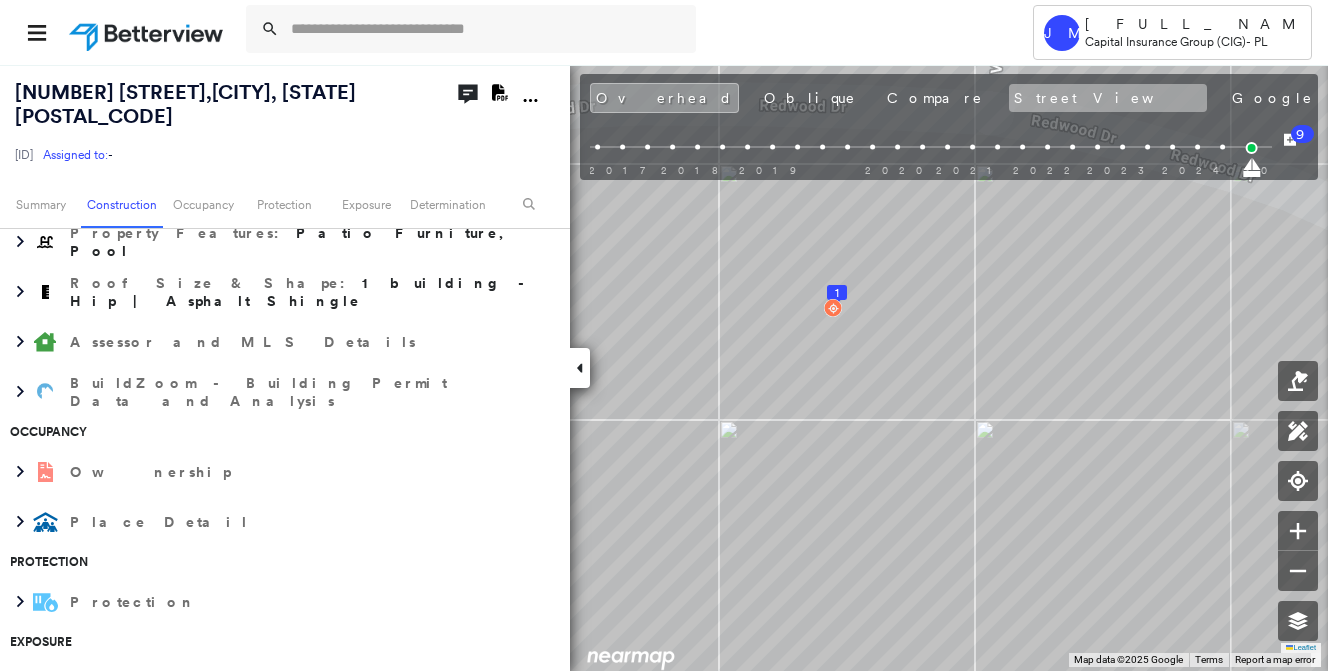 click on "Street View" at bounding box center [1108, 98] 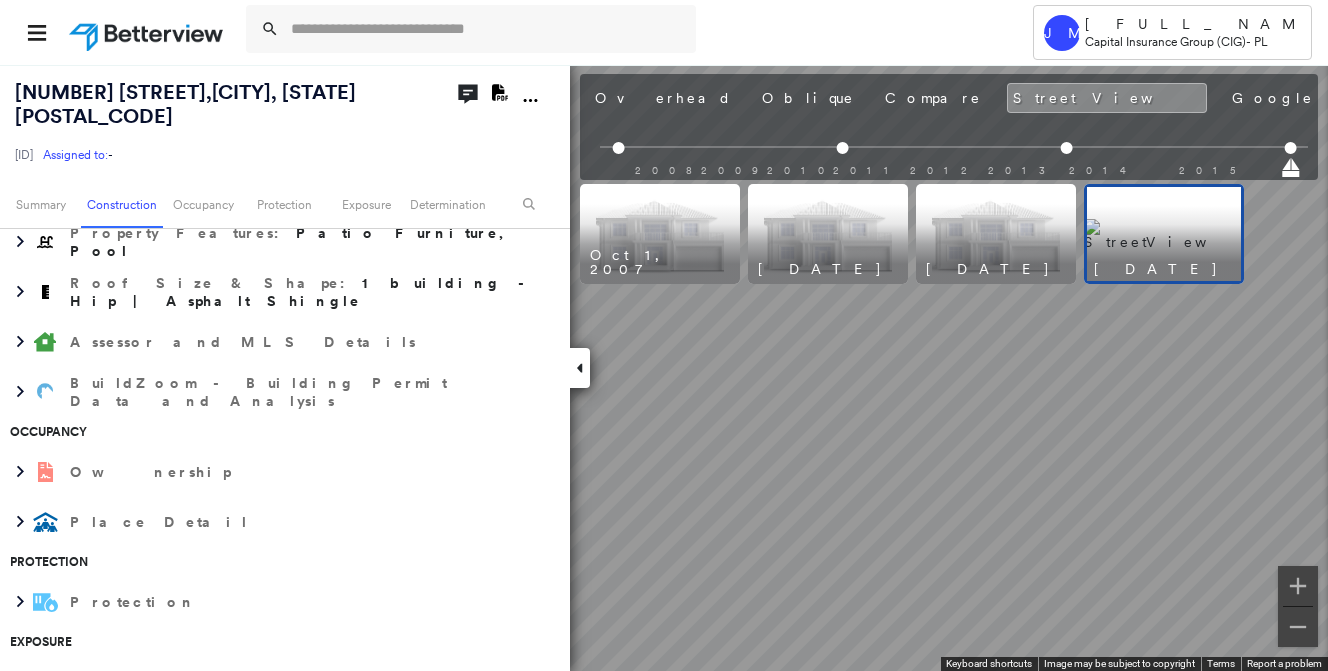 scroll, scrollTop: 0, scrollLeft: 0, axis: both 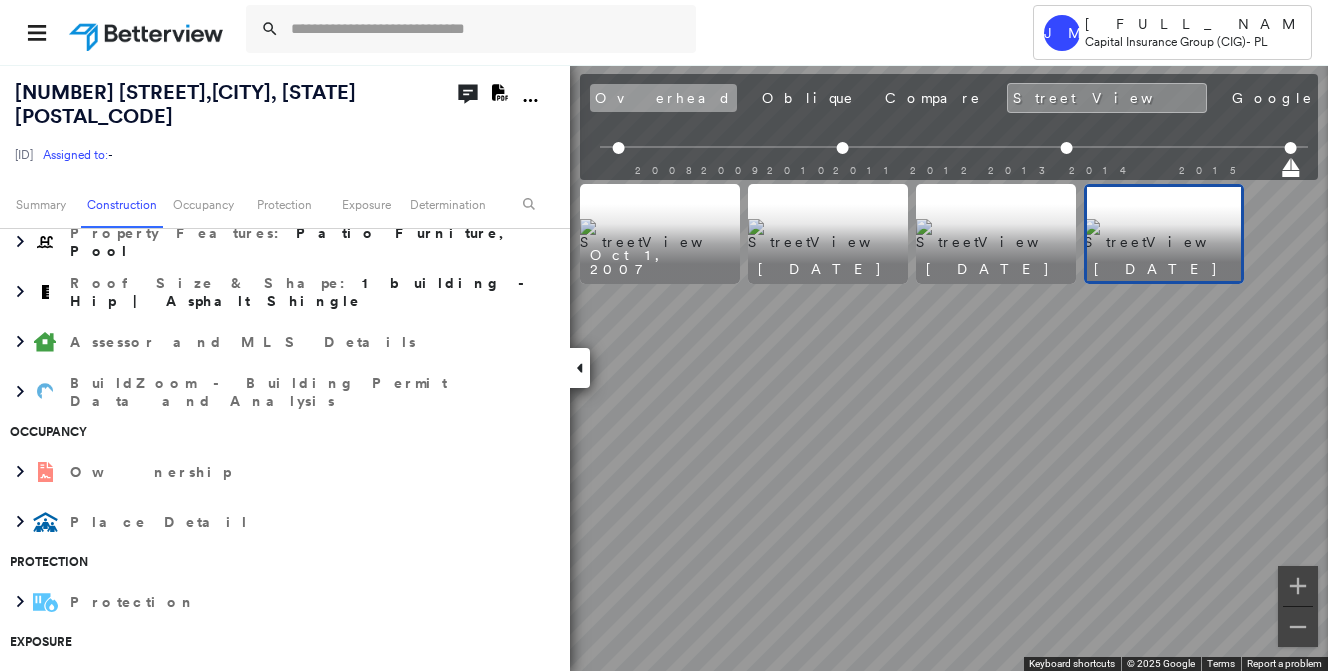 drag, startPoint x: 637, startPoint y: 79, endPoint x: 636, endPoint y: 96, distance: 17.029387 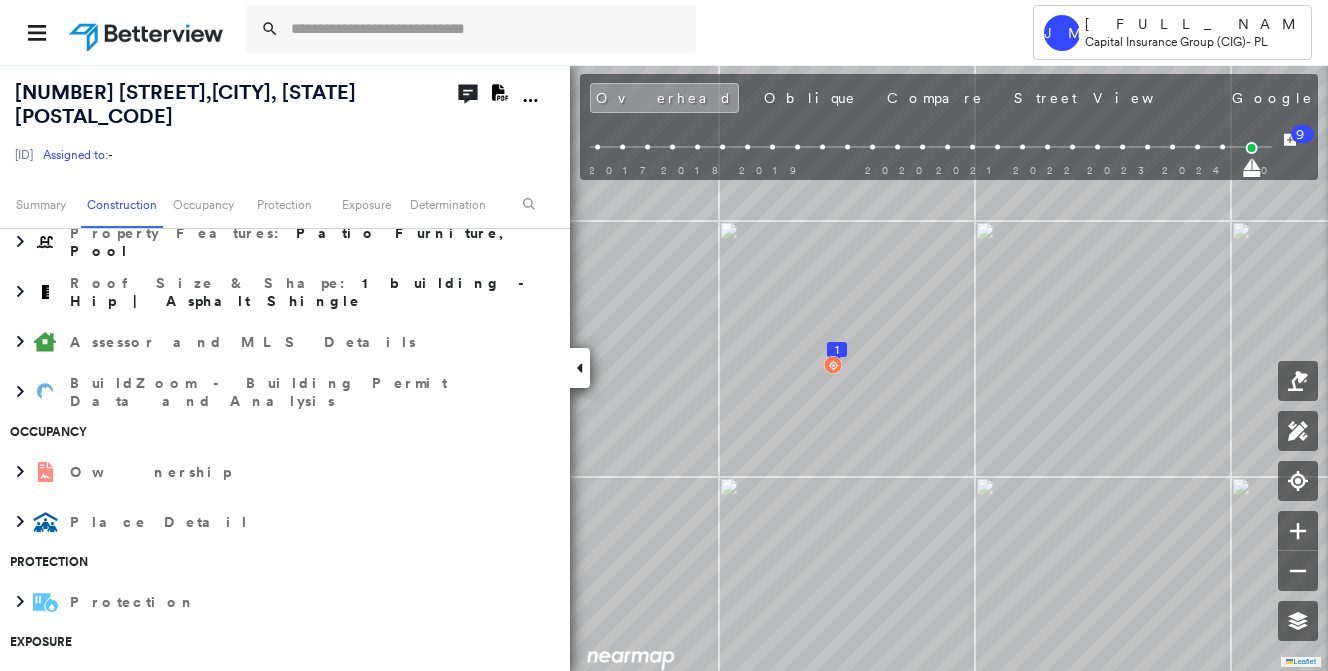 scroll, scrollTop: 0, scrollLeft: 0, axis: both 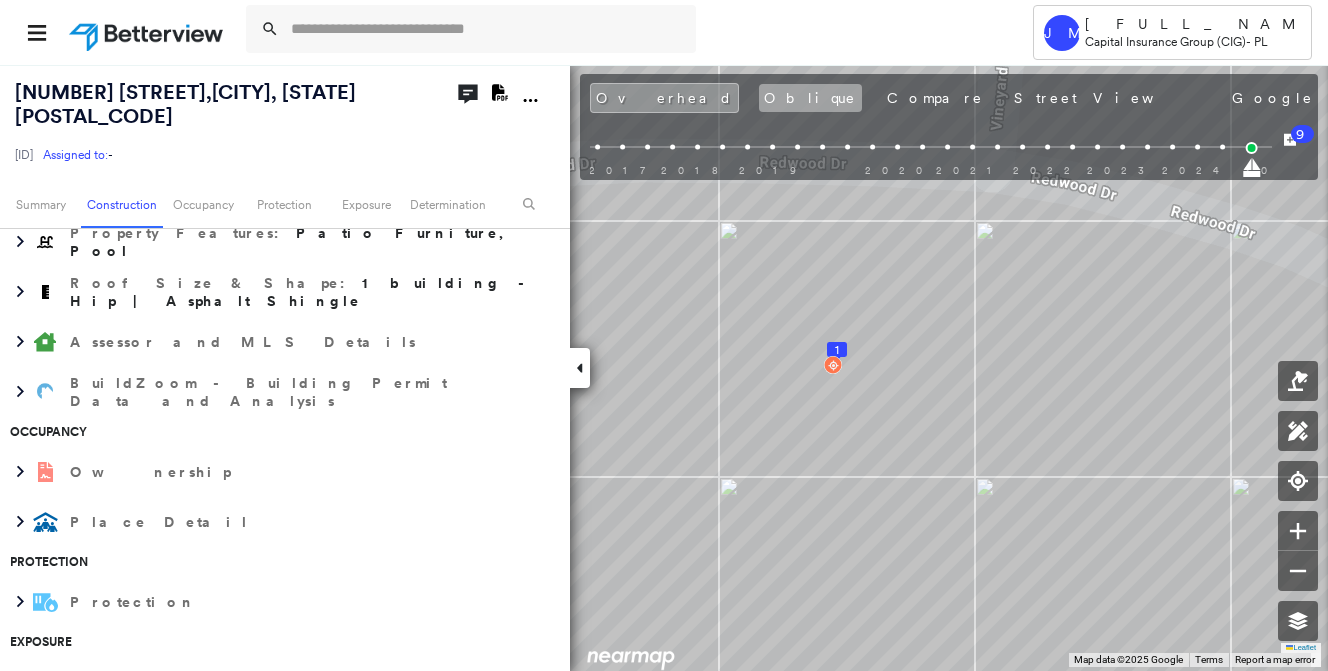 click on "Oblique" at bounding box center [810, 98] 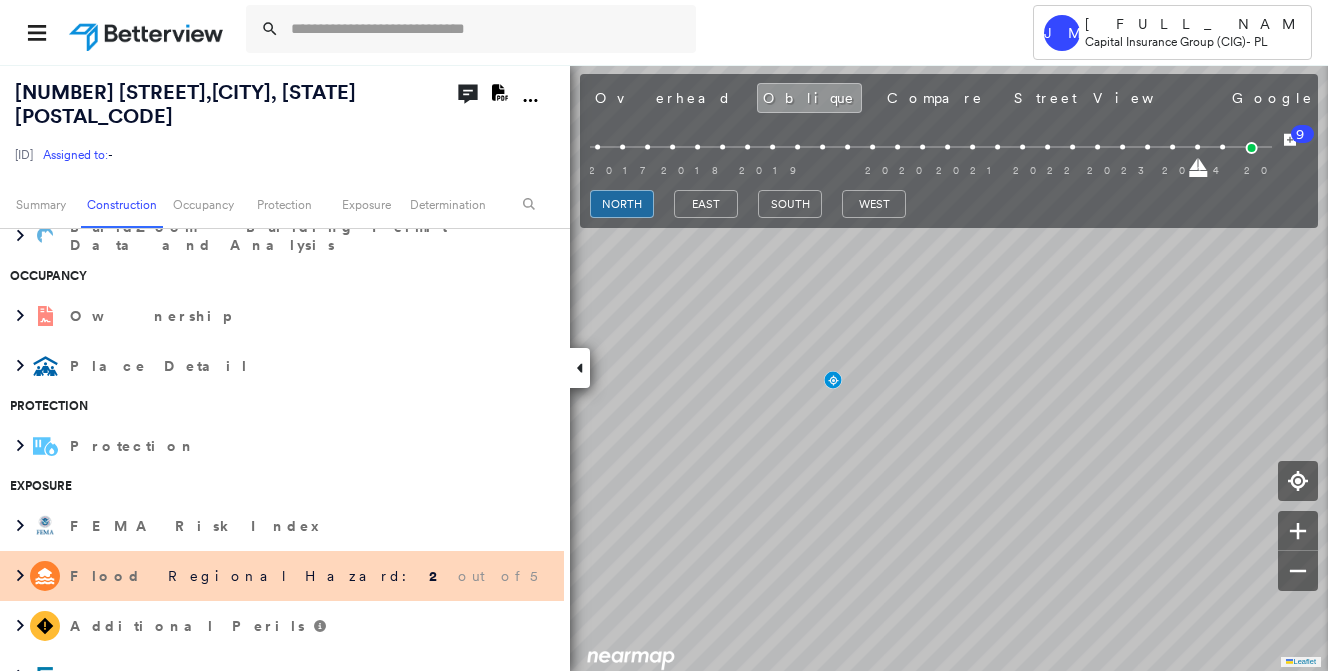 scroll, scrollTop: 600, scrollLeft: 0, axis: vertical 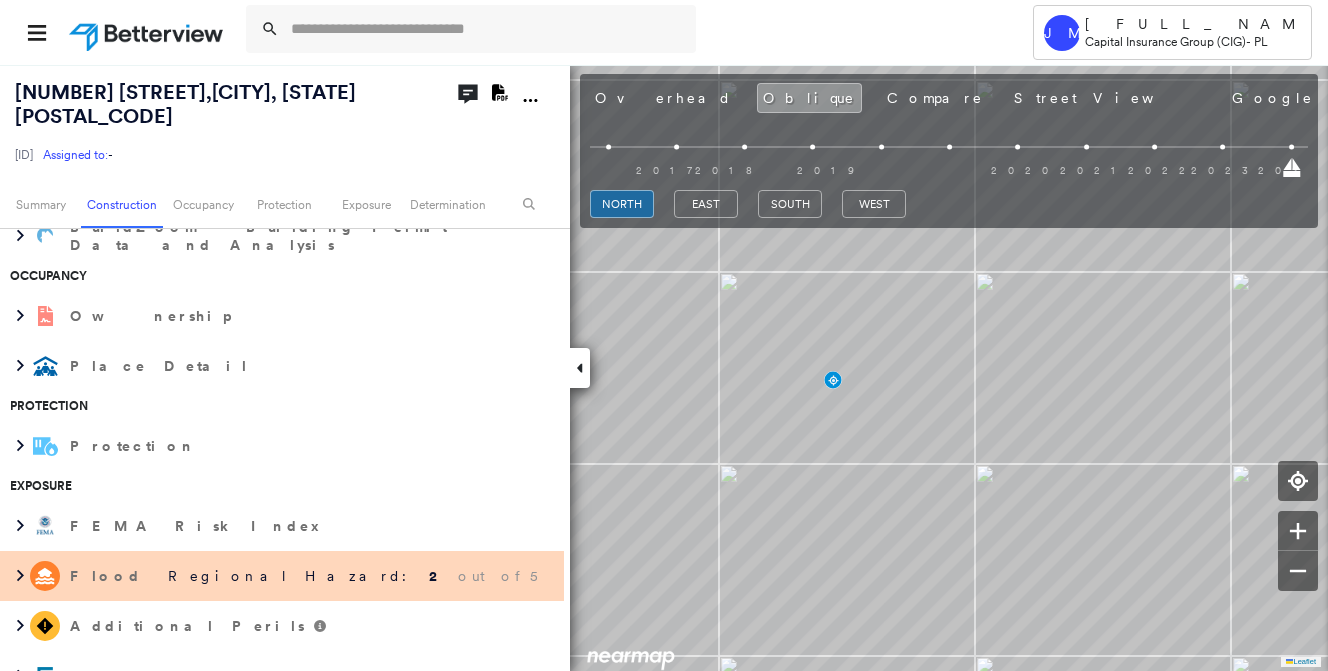 click on "north east south west" at bounding box center [949, 204] 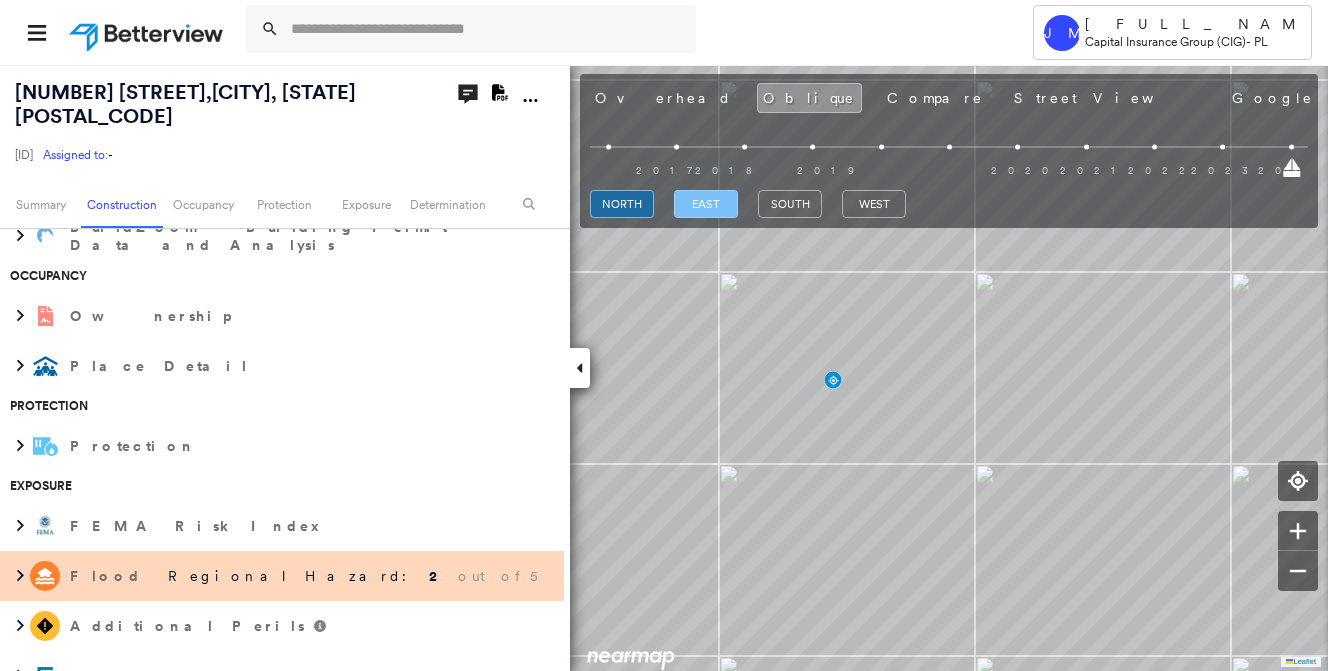 click on "east" at bounding box center [706, 204] 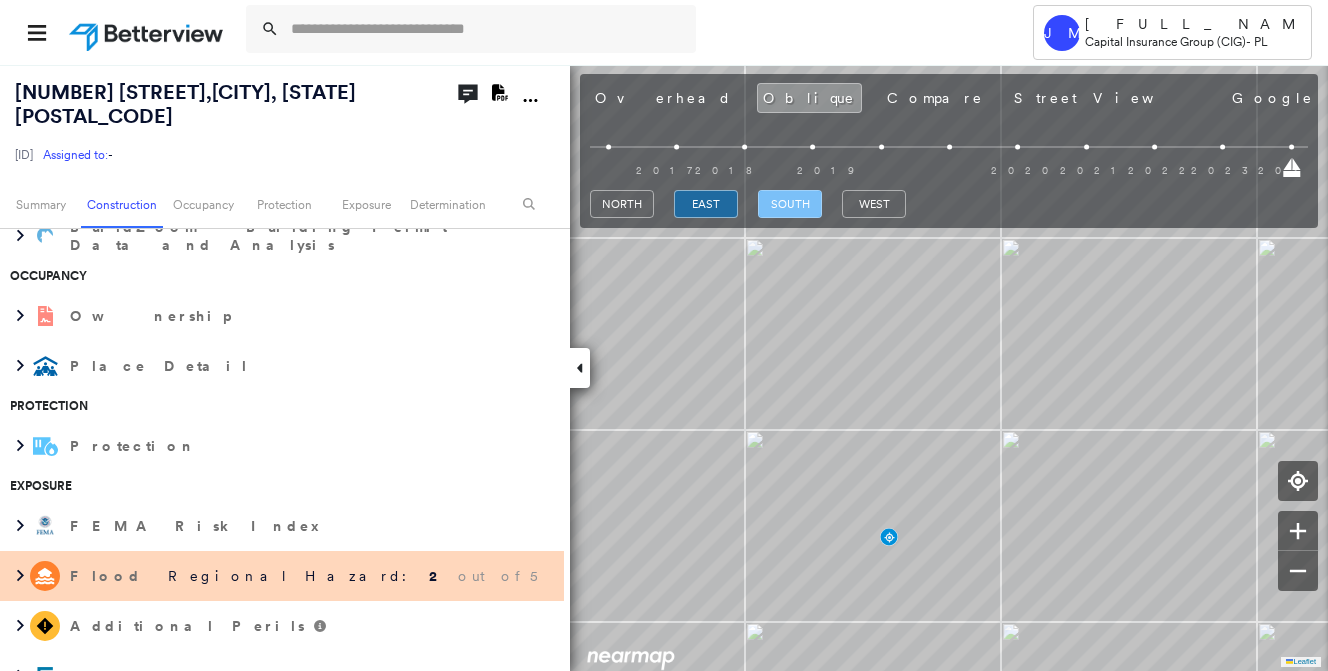 click on "south" at bounding box center [790, 204] 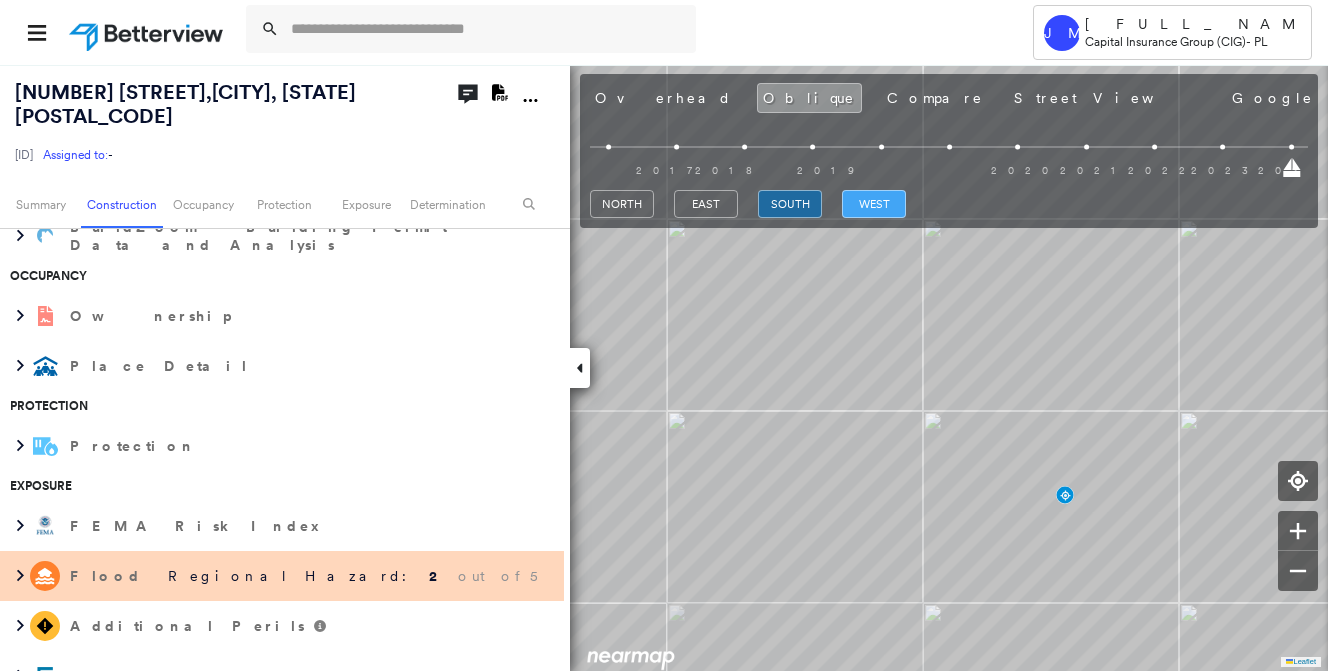 click on "west" at bounding box center (874, 204) 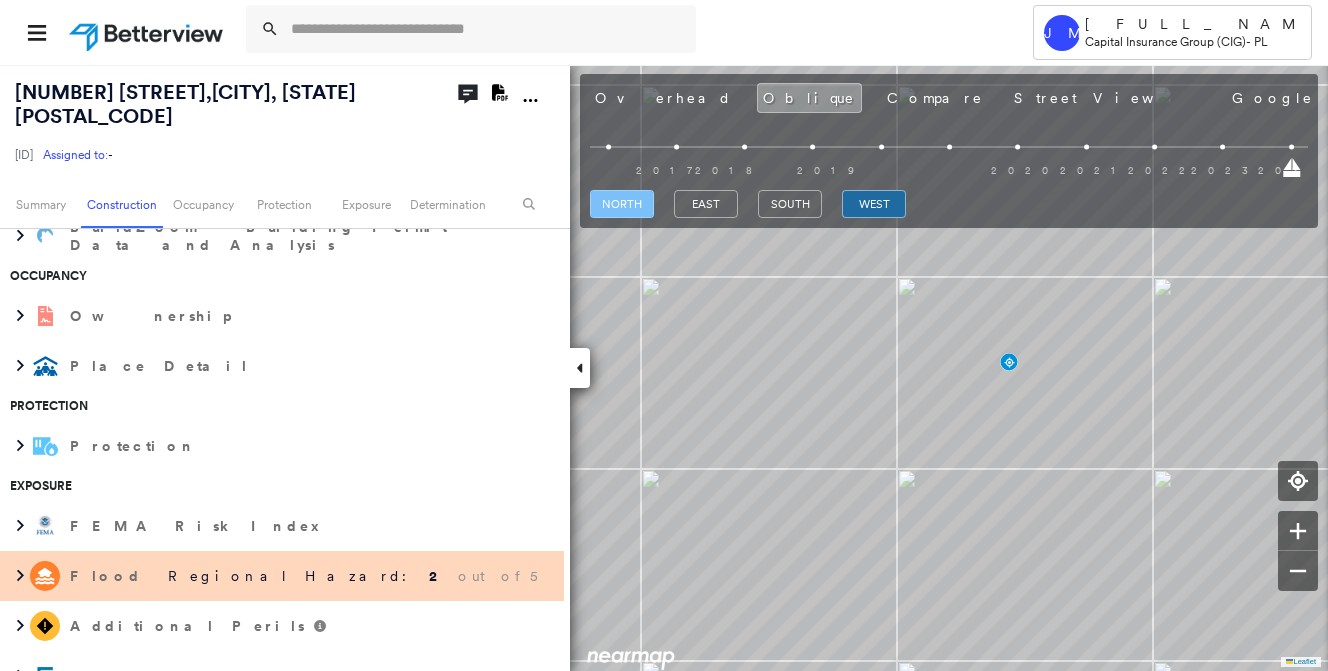 click on "north" at bounding box center [622, 204] 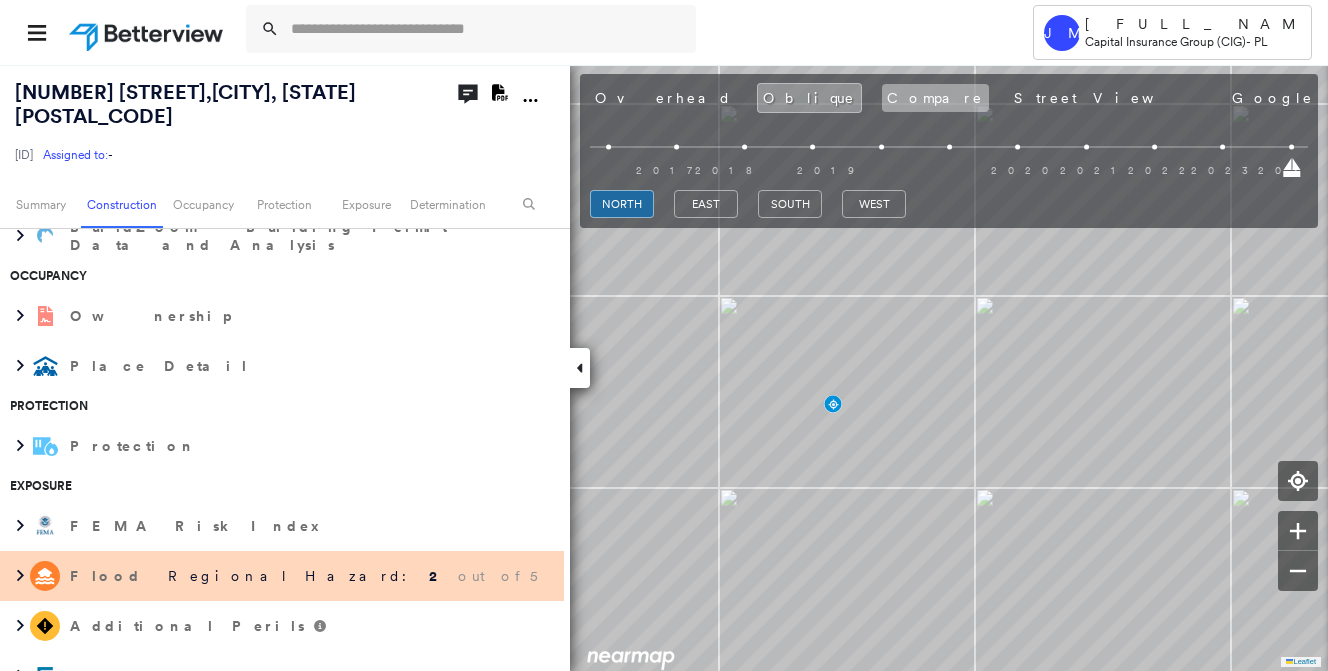 click on "Compare" at bounding box center (935, 98) 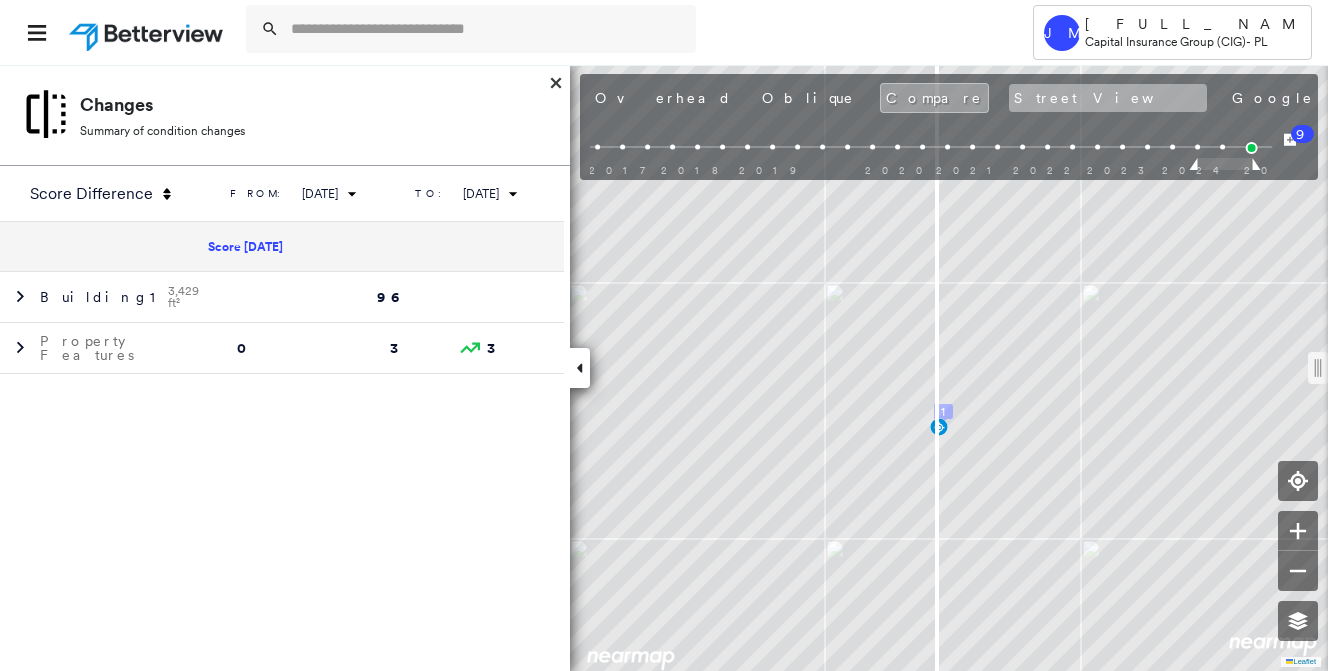 scroll, scrollTop: 0, scrollLeft: 0, axis: both 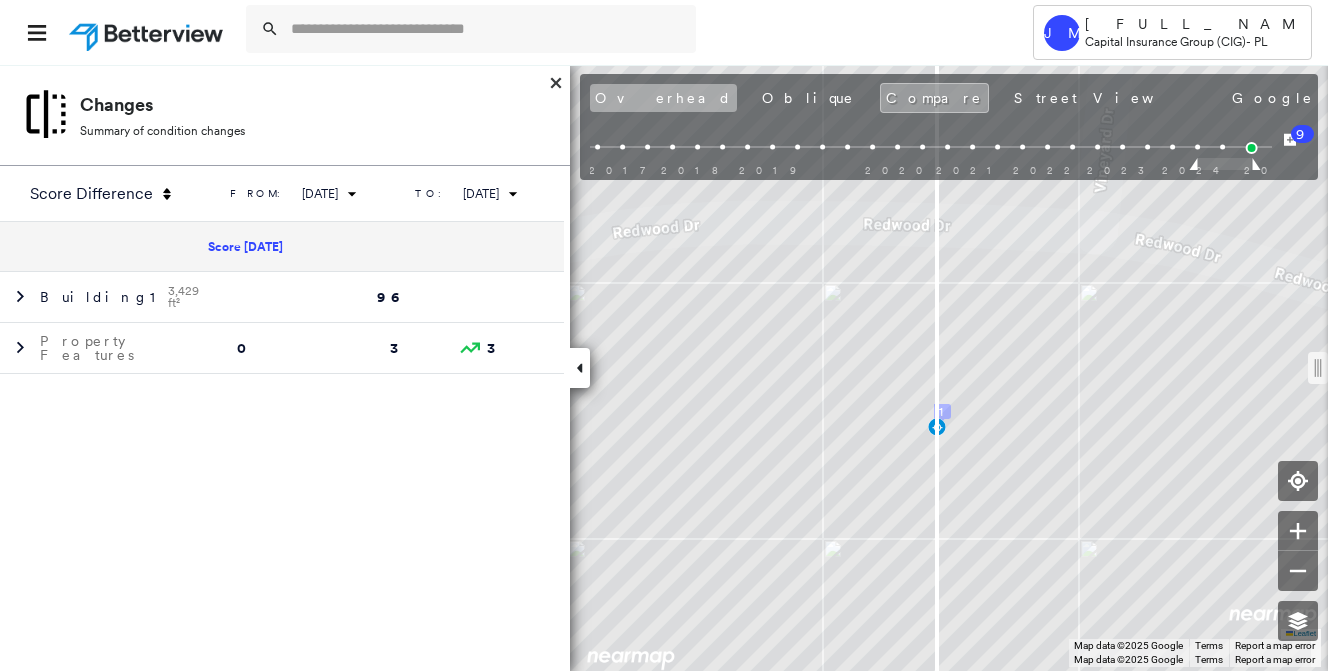 click on "Overhead" at bounding box center [663, 98] 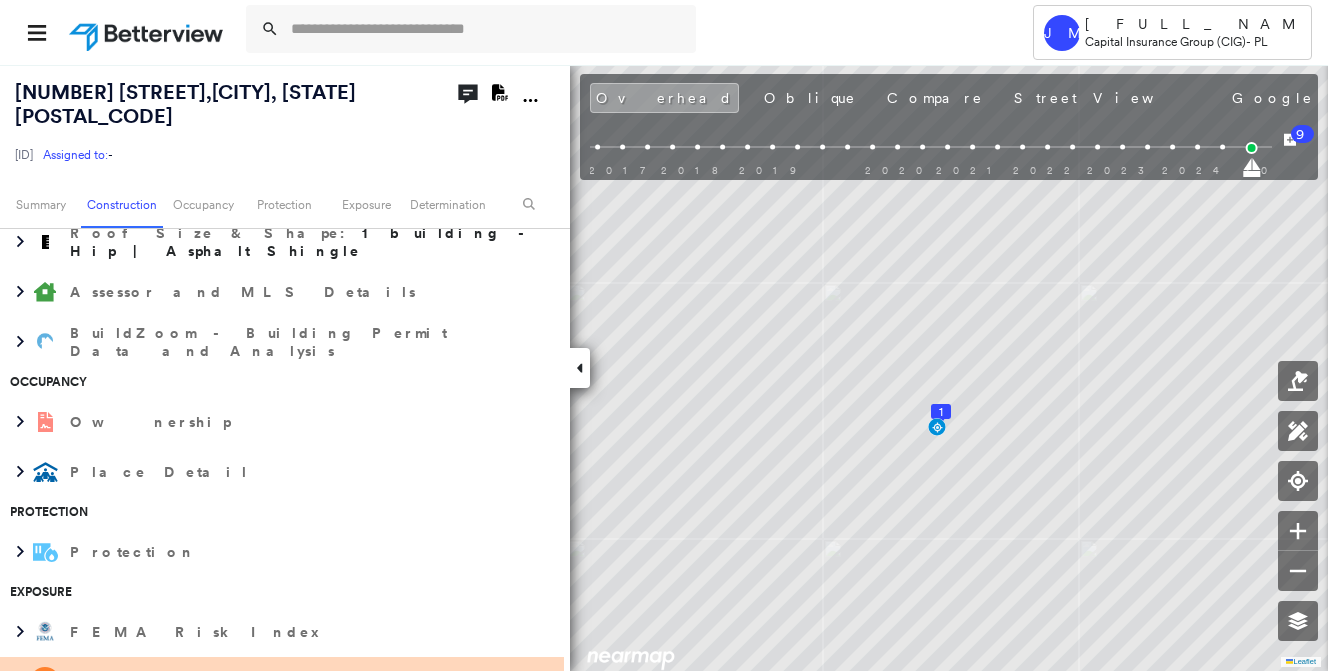 scroll, scrollTop: 550, scrollLeft: 0, axis: vertical 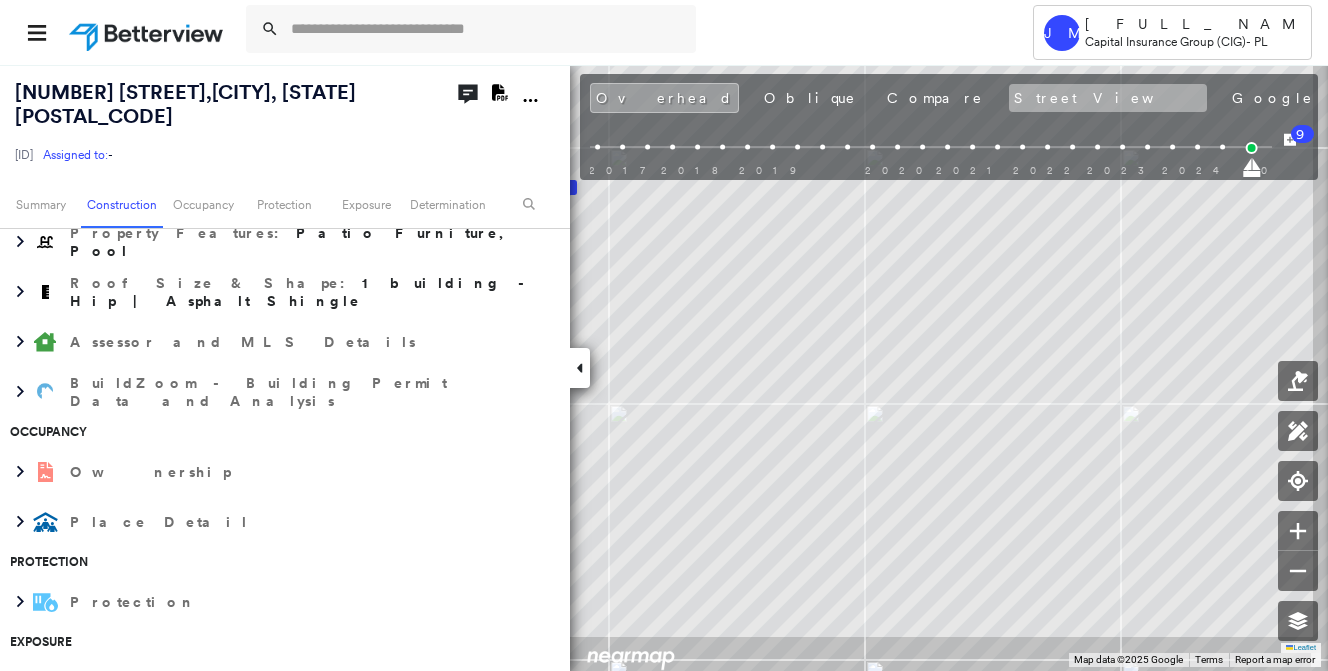 click on "Street View" at bounding box center (1108, 98) 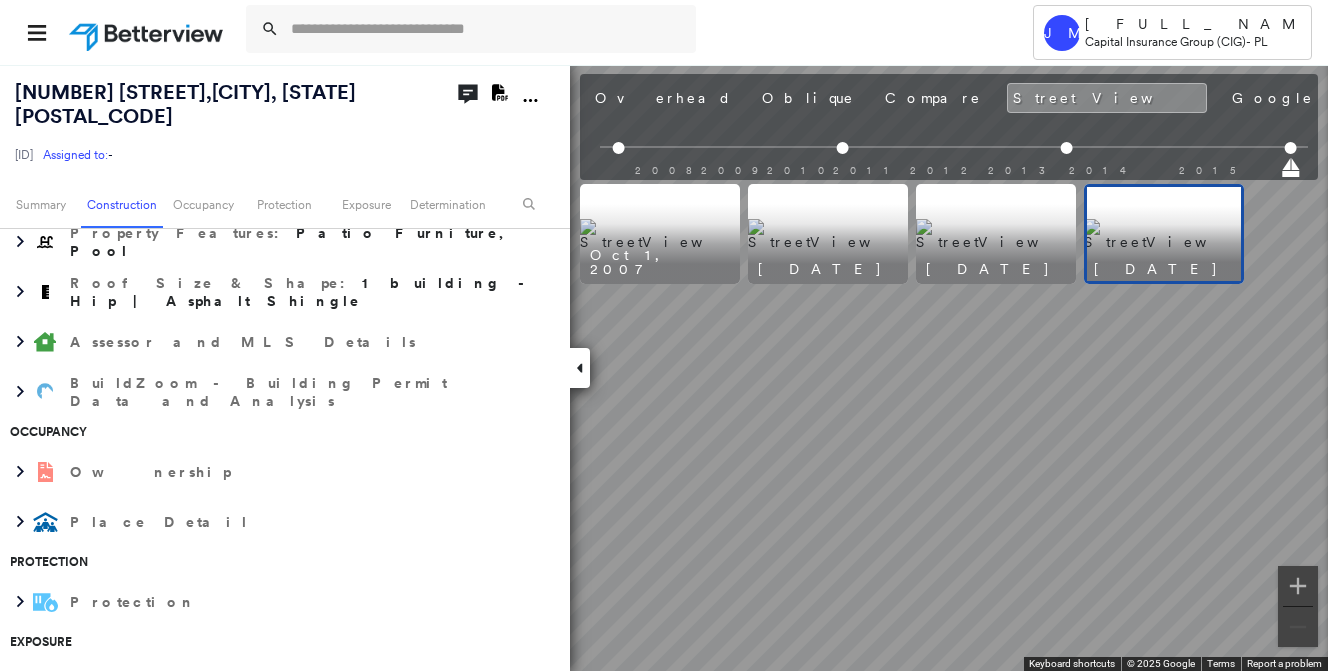 scroll, scrollTop: 0, scrollLeft: 0, axis: both 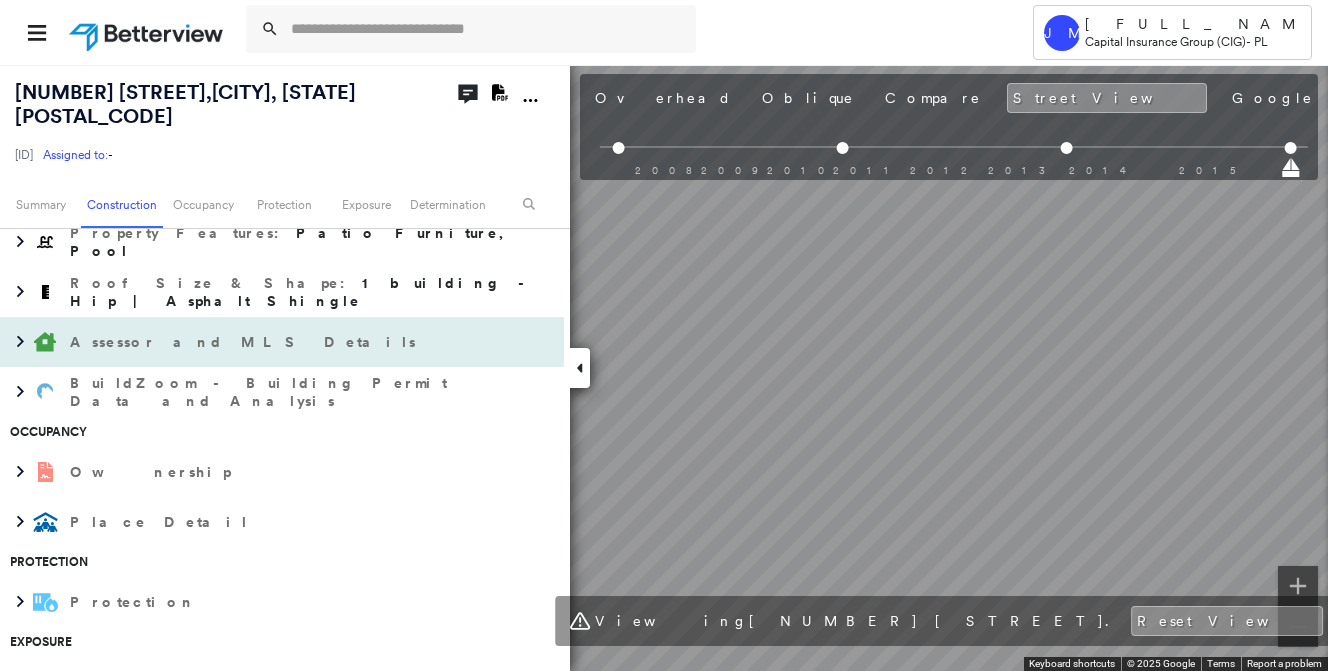 click on "[NUMBER] [STREET] , [CITY], [STATE] [POSTAL_CODE] [ID] Assigned to:  - Assigned to:  - [ID] Assigned to:  - Open Comments Download PDF Report Summary Construction Occupancy Protection Exposure Determination Overhead Obliques Street View Roof Spotlight™ Index :  96 out of 100 0 100 25 50 75 1 Building Roof Scores 1 Buildings Policy Information :  [ID] Flags :  2 (0 cleared, 2 uncleared) Construction Roof Spotlights :  Solar Panels, Overhang, Skylight, Vent Property Features :  Patio Furniture, Pool Roof Size & Shape :  1 building  - Hip | Asphalt Shingle Assessor and MLS Details BuildZoom - Building Permit Data and Analysis Occupancy Ownership Place Detail Protection Protection Exposure FEMA Risk Index Flood Regional Hazard: 2   out of  5 Additional Perils Guidewire HazardHub Determination Flags :  2 (0 cleared, 2 uncleared) Uncleared Flags (2) Cleared Flags  (0) Low Low Priority Flagged [DATE] Clear SOLR Solar Panels Flagged [DATE] Clear Action Taken New Entry History General Save" at bounding box center (664, 367) 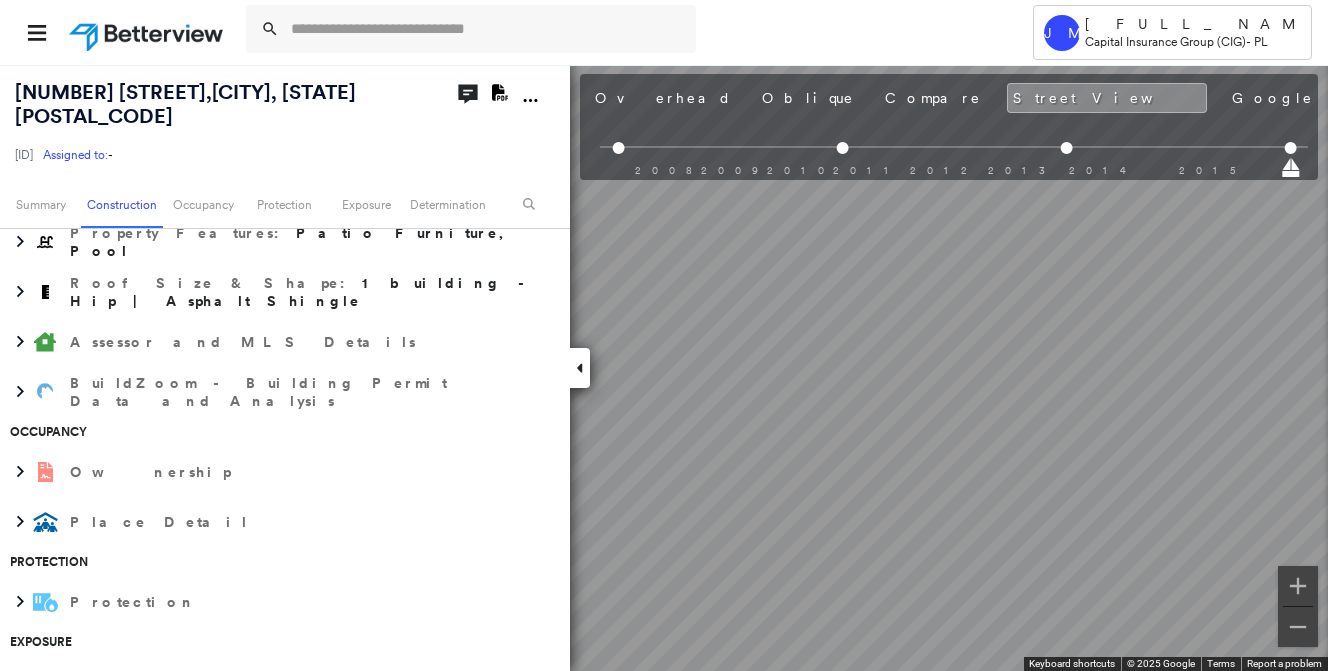 click on "← Move left → Move right ↑ Move up ↓ Move down + Zoom in - Zoom out             [NUMBER] [STREET]   [CITY], [STATE]       [NUMBER] [STREET]            View on Google Maps        Custom Imagery                 This image is no longer available Keyboard shortcuts Map Data © 2025 Google © 2025 Google Terms Report a problem" at bounding box center (664, 367) 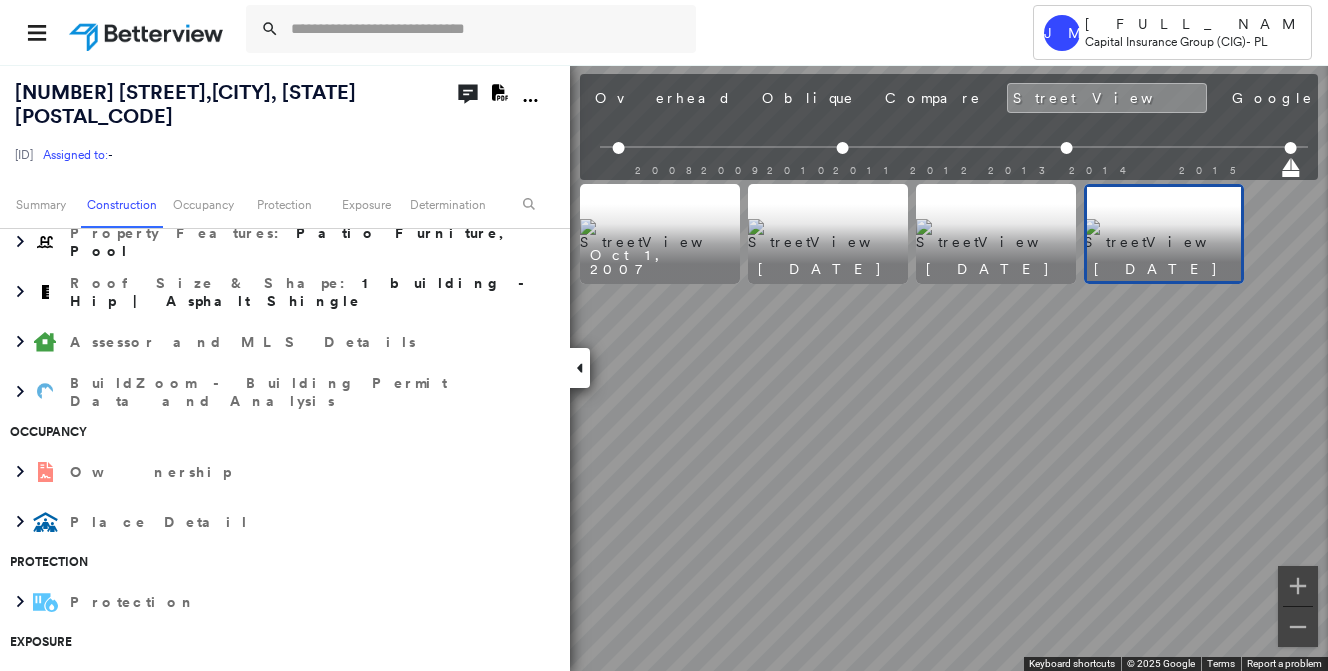 click on "Overhead Oblique Compare Street View Google Photos" at bounding box center [1005, 98] 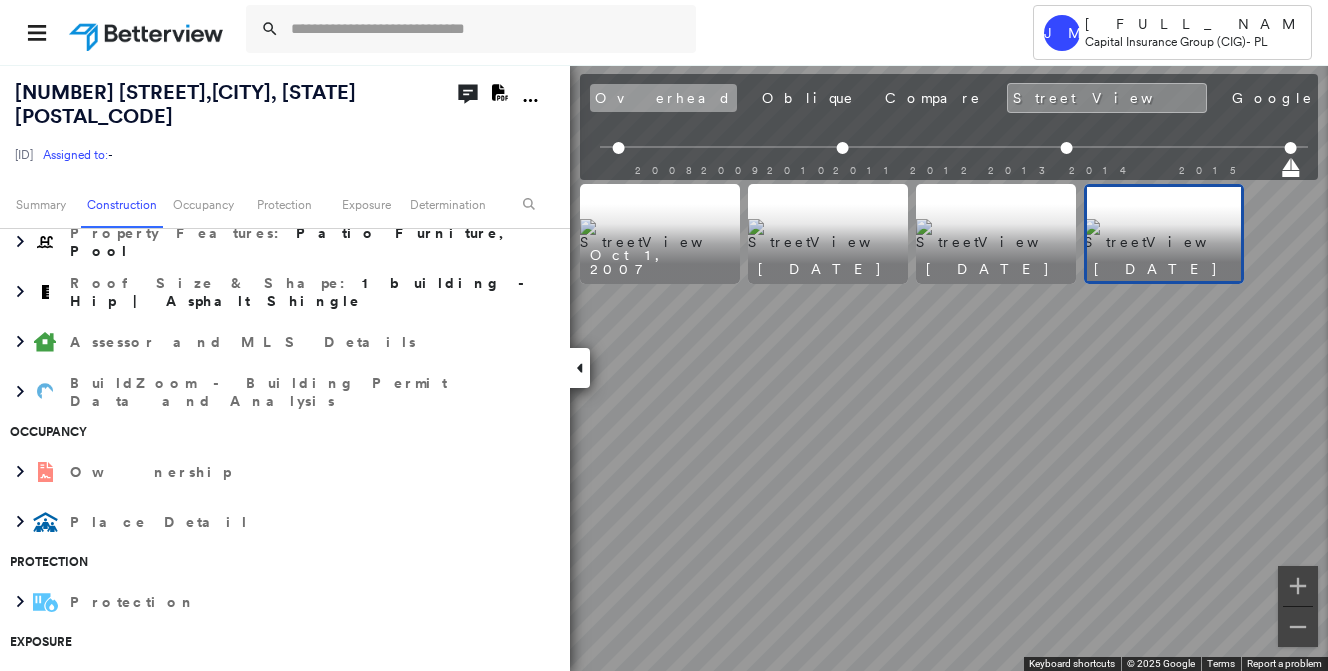 click on "Overhead" at bounding box center [663, 98] 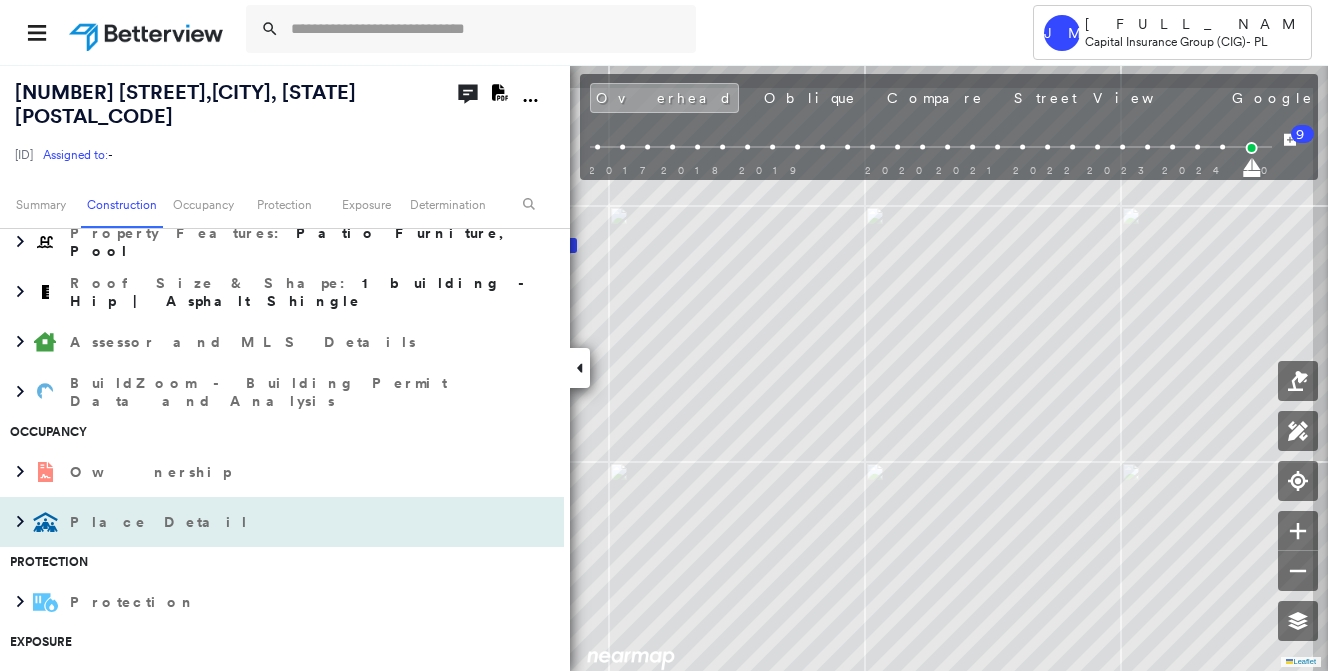 scroll, scrollTop: 0, scrollLeft: 0, axis: both 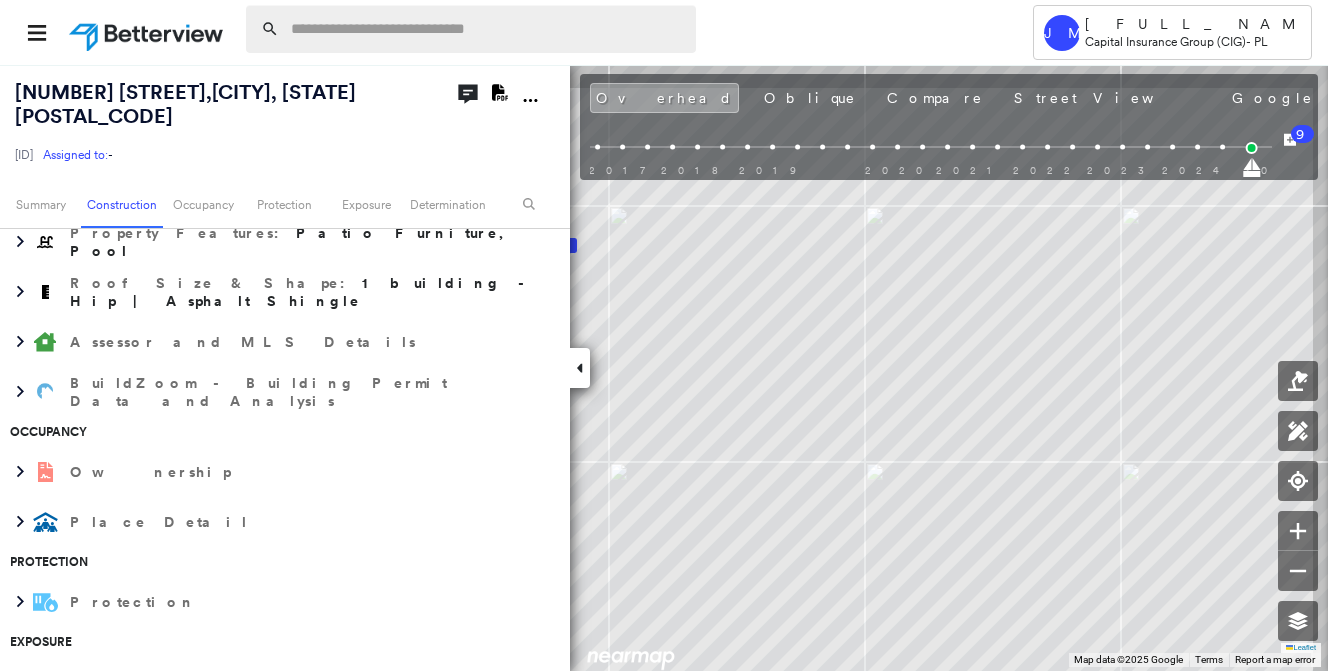 click at bounding box center [487, 29] 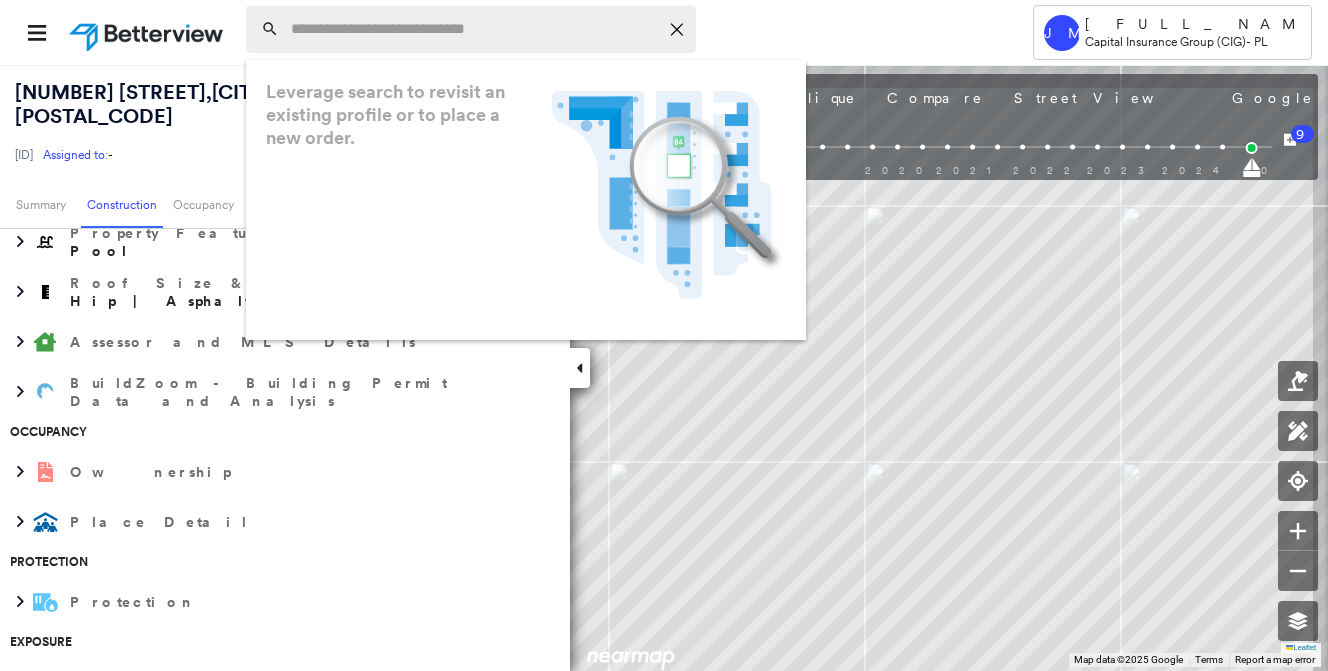 paste on "**********" 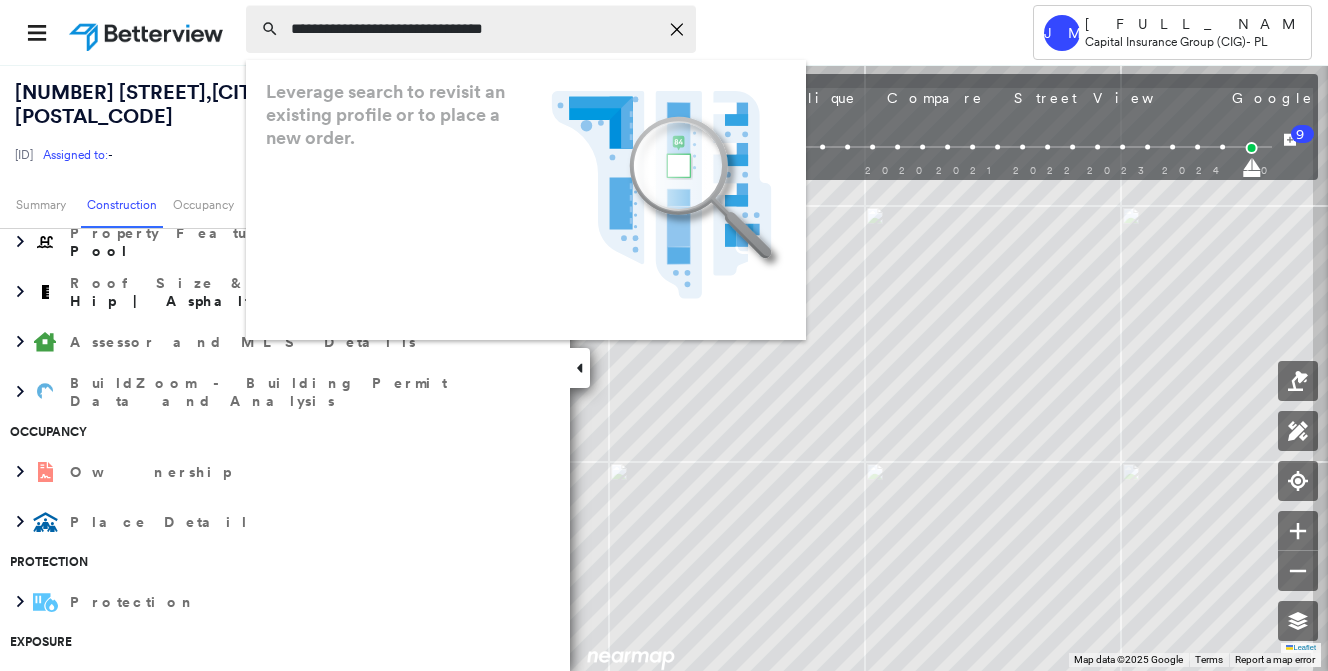 type on "**********" 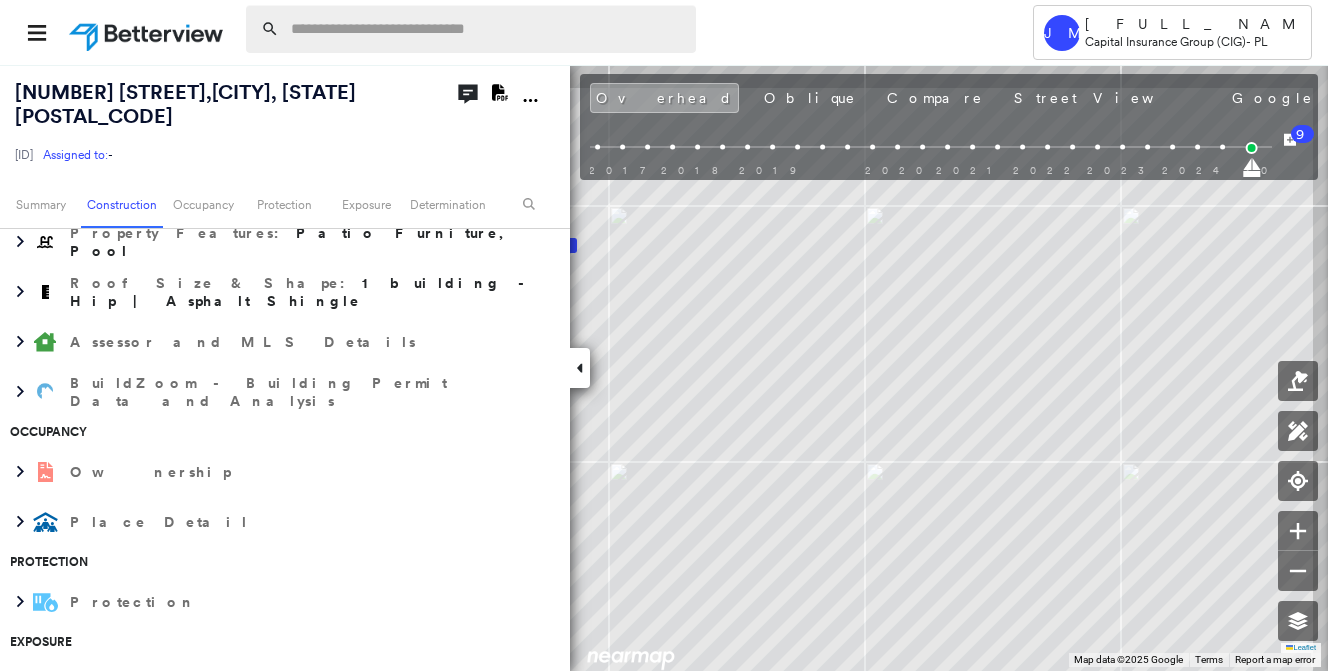 click at bounding box center [487, 29] 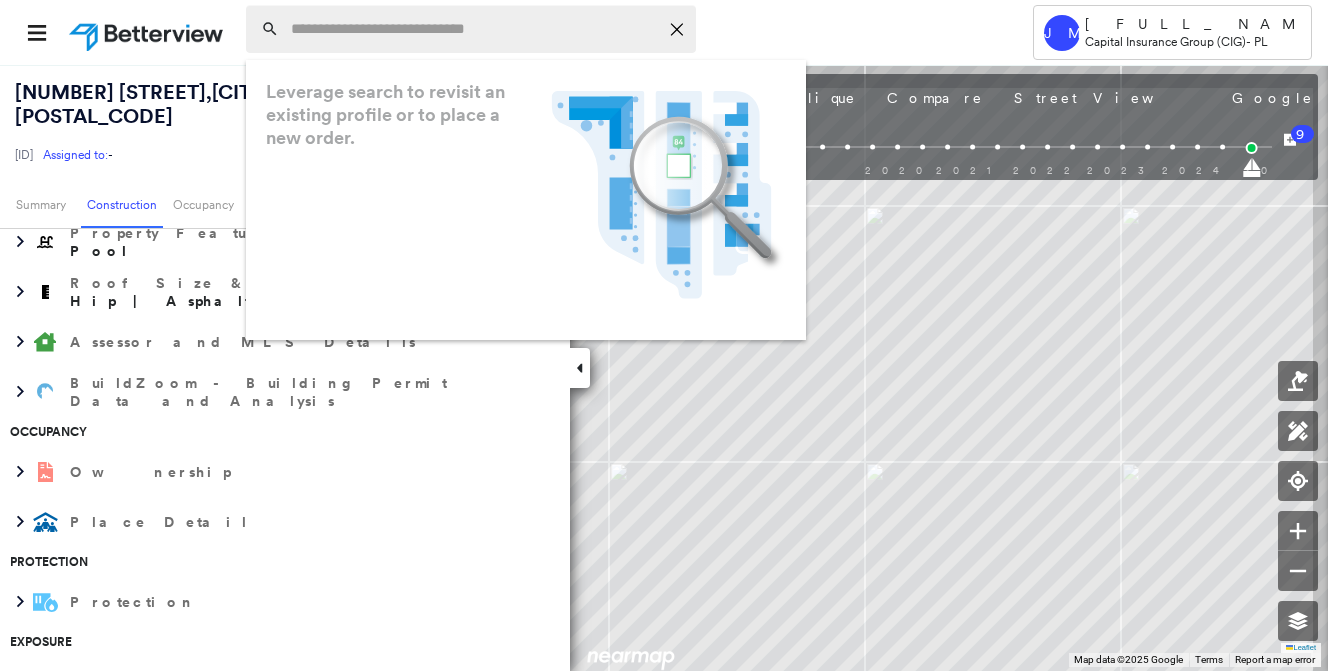 paste on "**********" 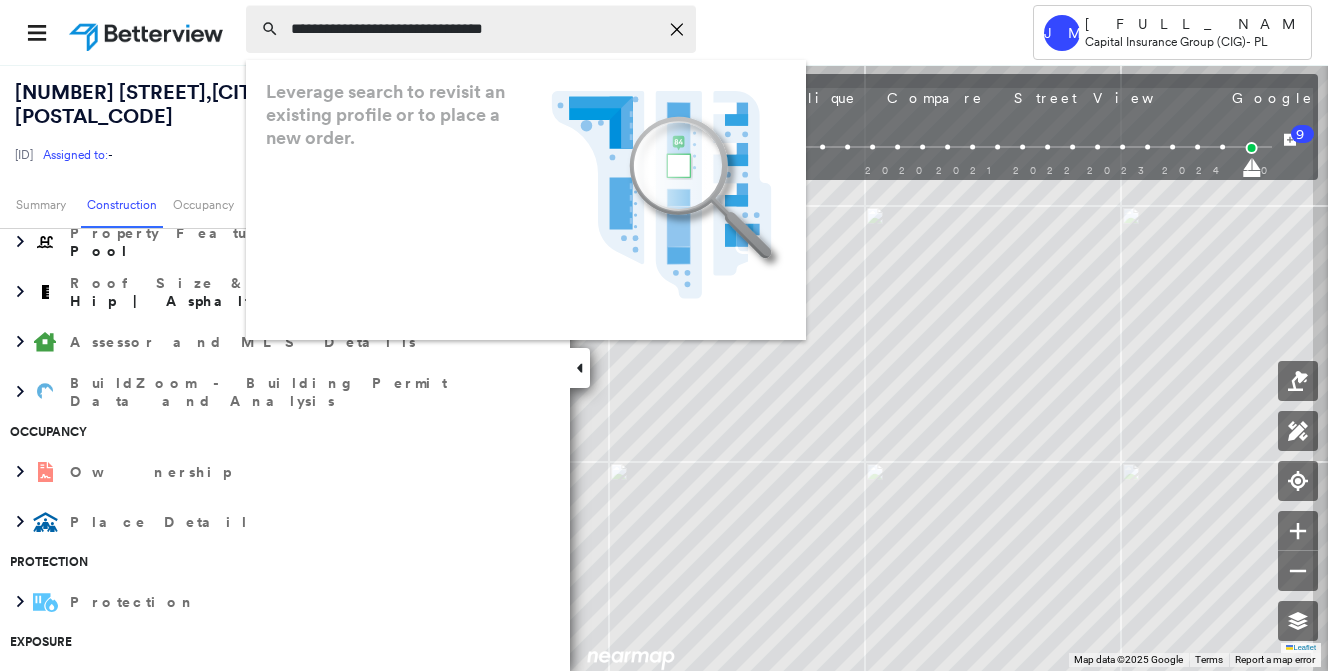 type on "**********" 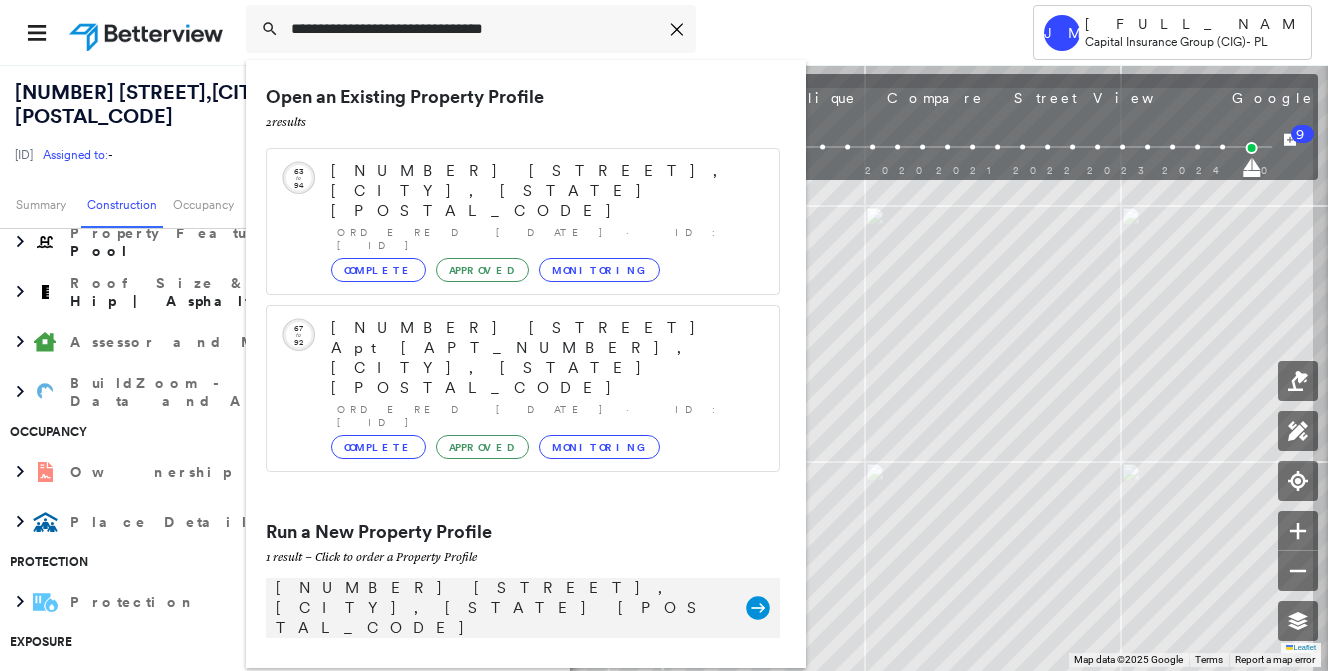 click on "[NUMBER] [STREET], [CITY], [STATE] [POSTAL_CODE] Group Created with Sketch." at bounding box center [523, 608] 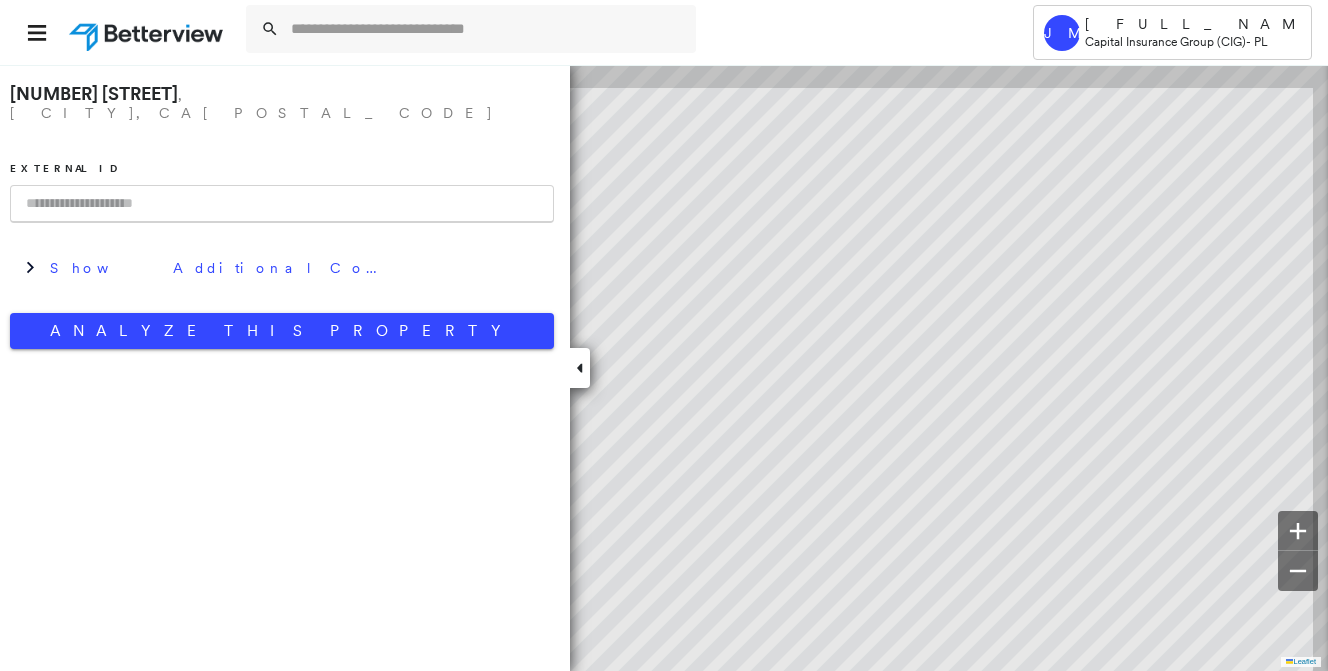 scroll, scrollTop: 0, scrollLeft: 0, axis: both 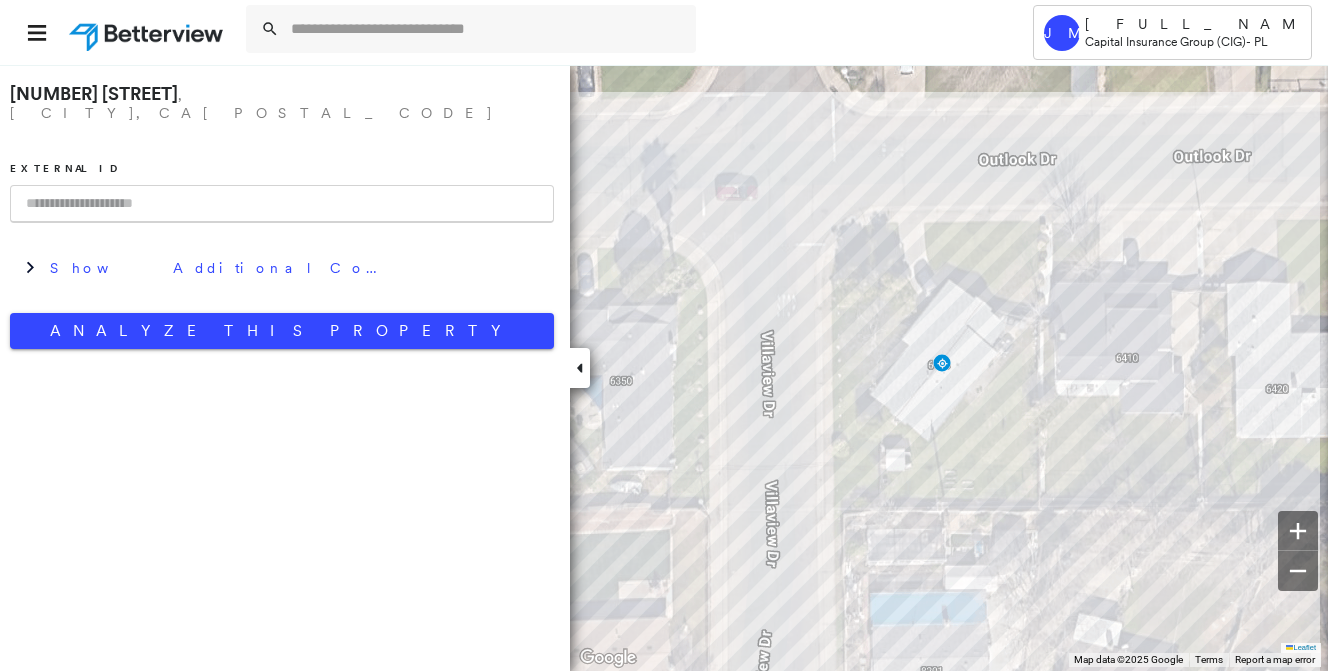 click at bounding box center (282, 204) 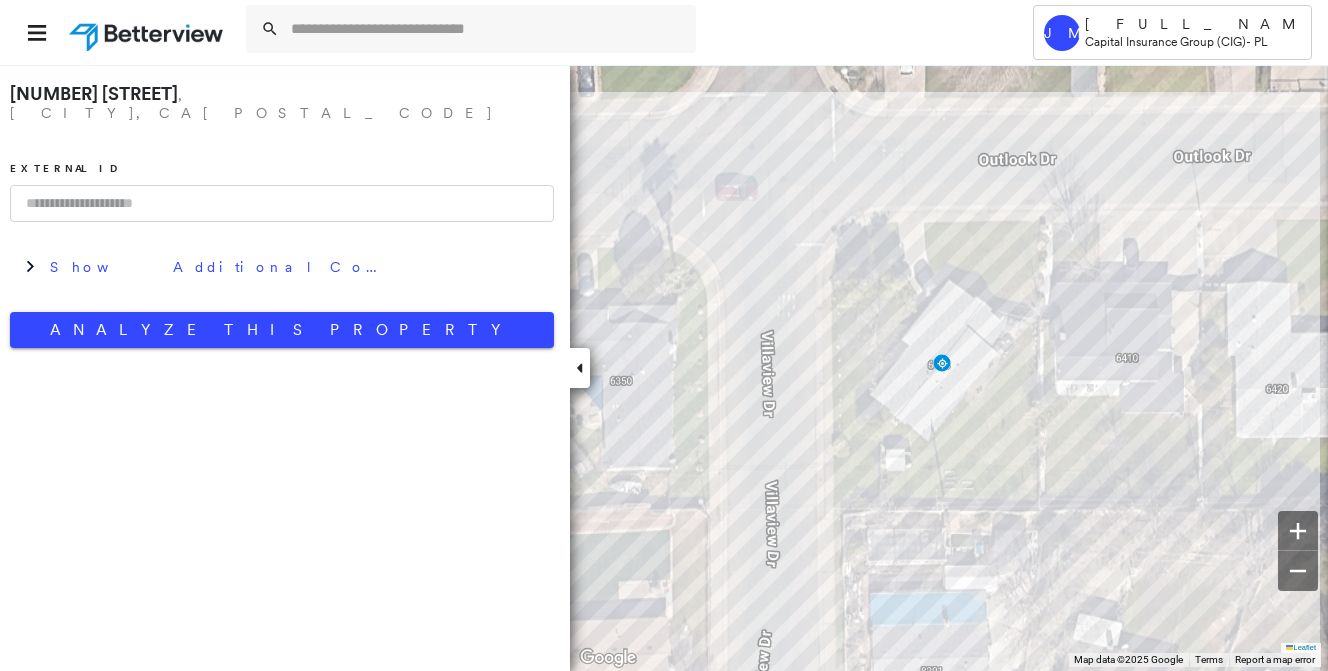 click at bounding box center (282, 203) 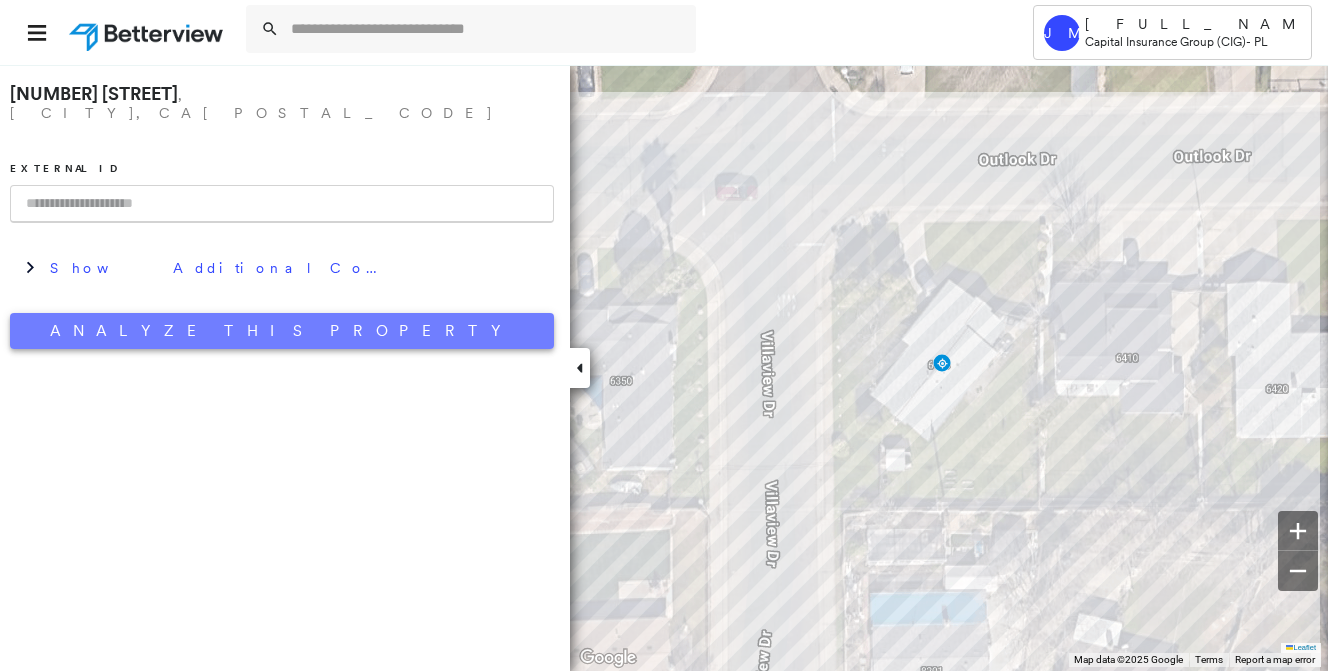 paste on "**********" 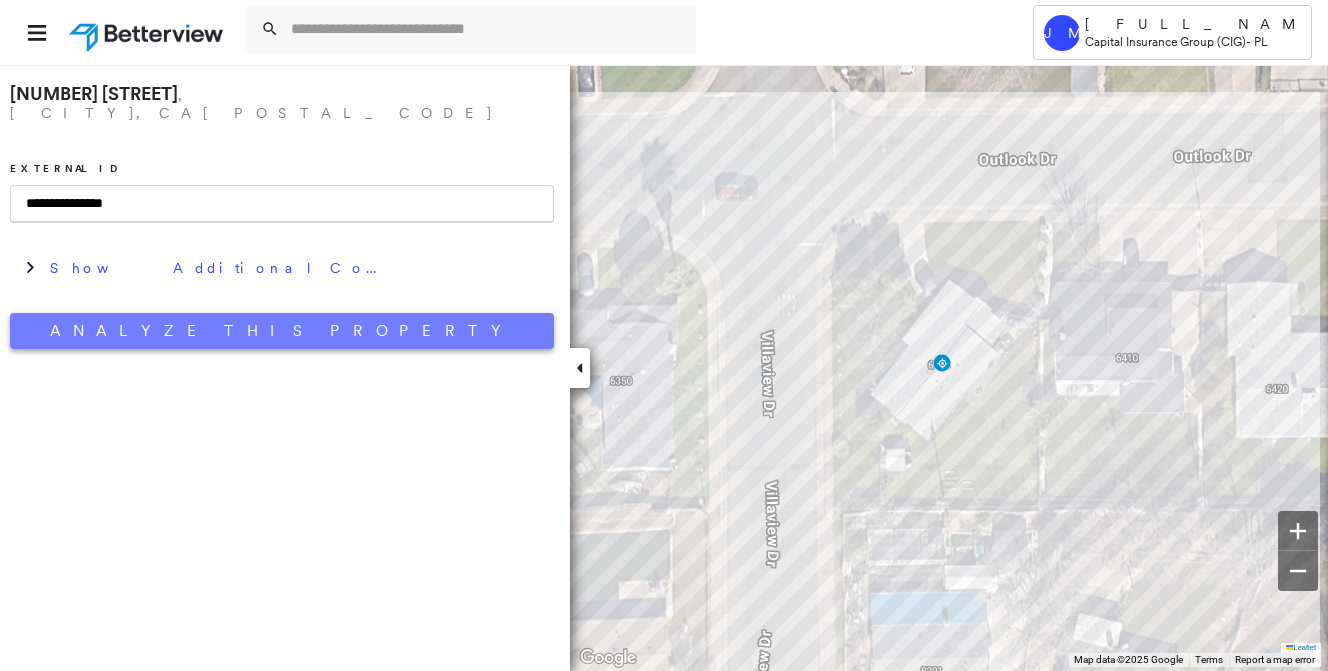 type on "**********" 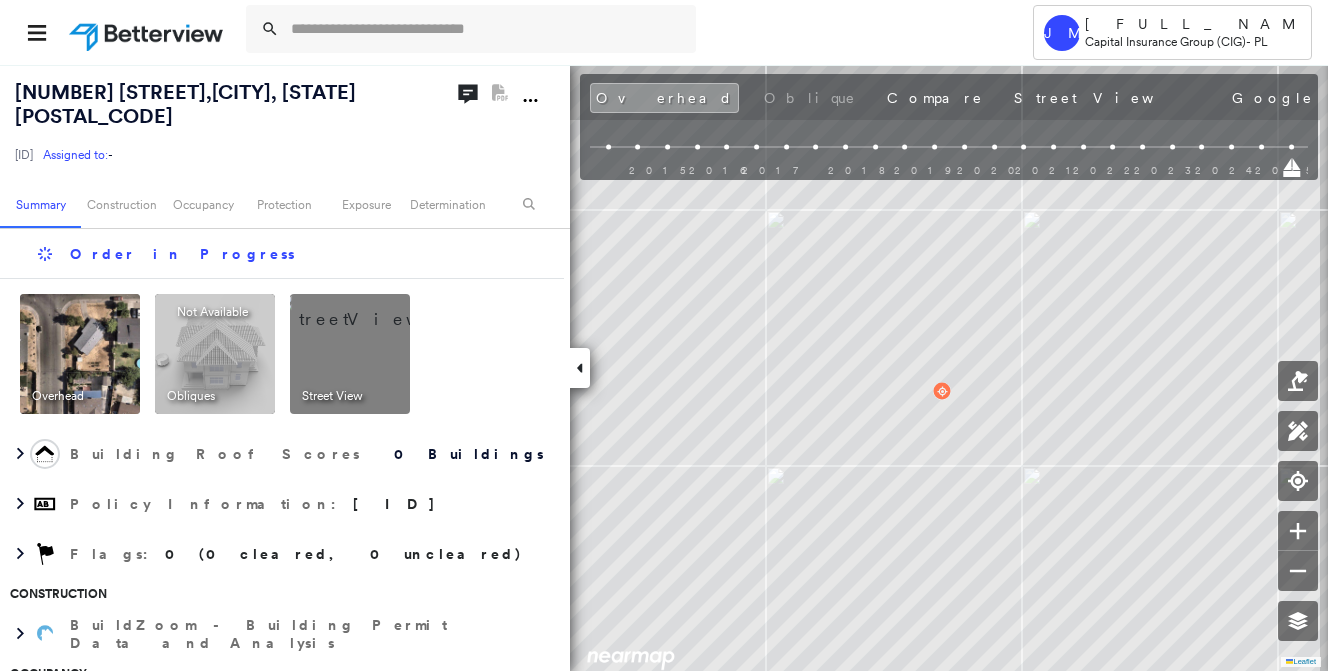 scroll, scrollTop: 0, scrollLeft: 0, axis: both 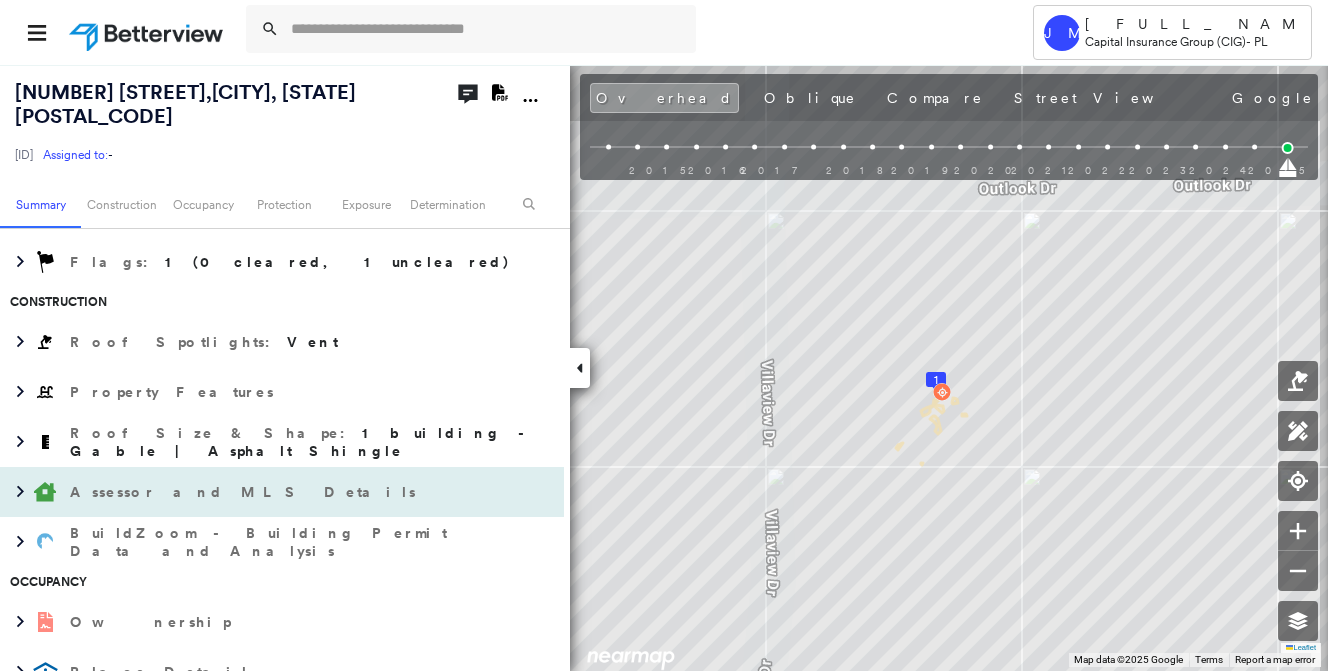click on "Assessor and MLS Details" at bounding box center [245, 492] 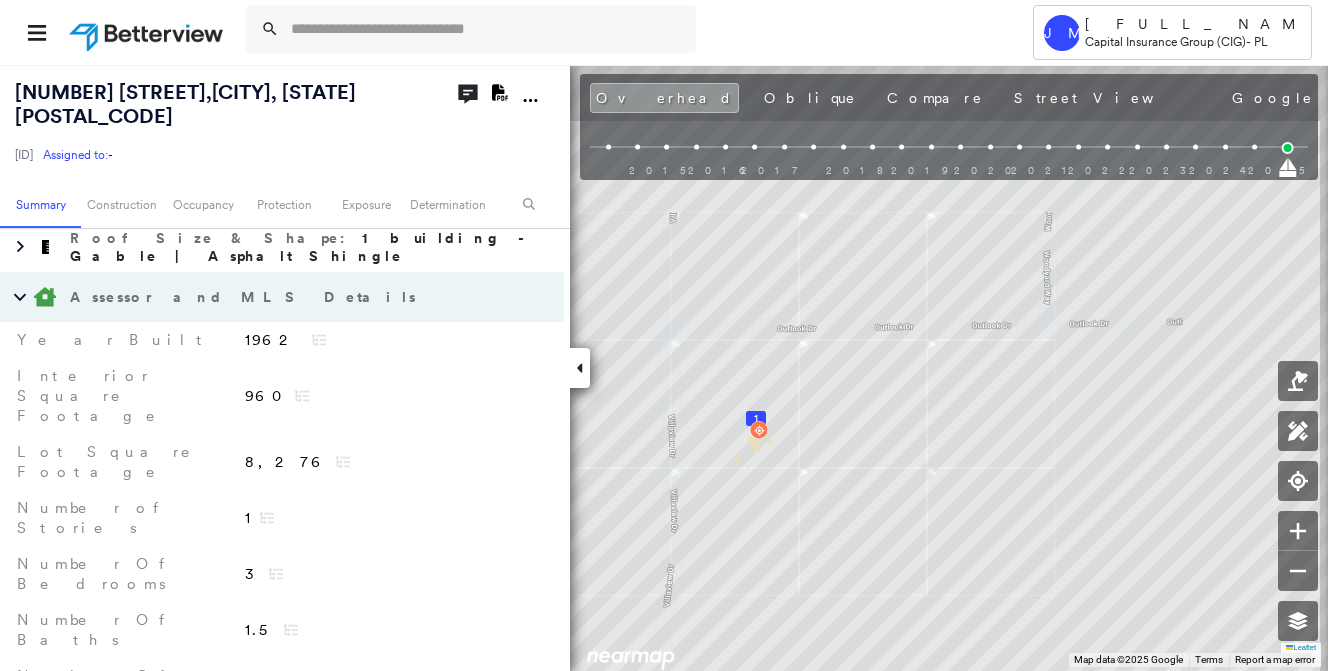 scroll, scrollTop: 600, scrollLeft: 0, axis: vertical 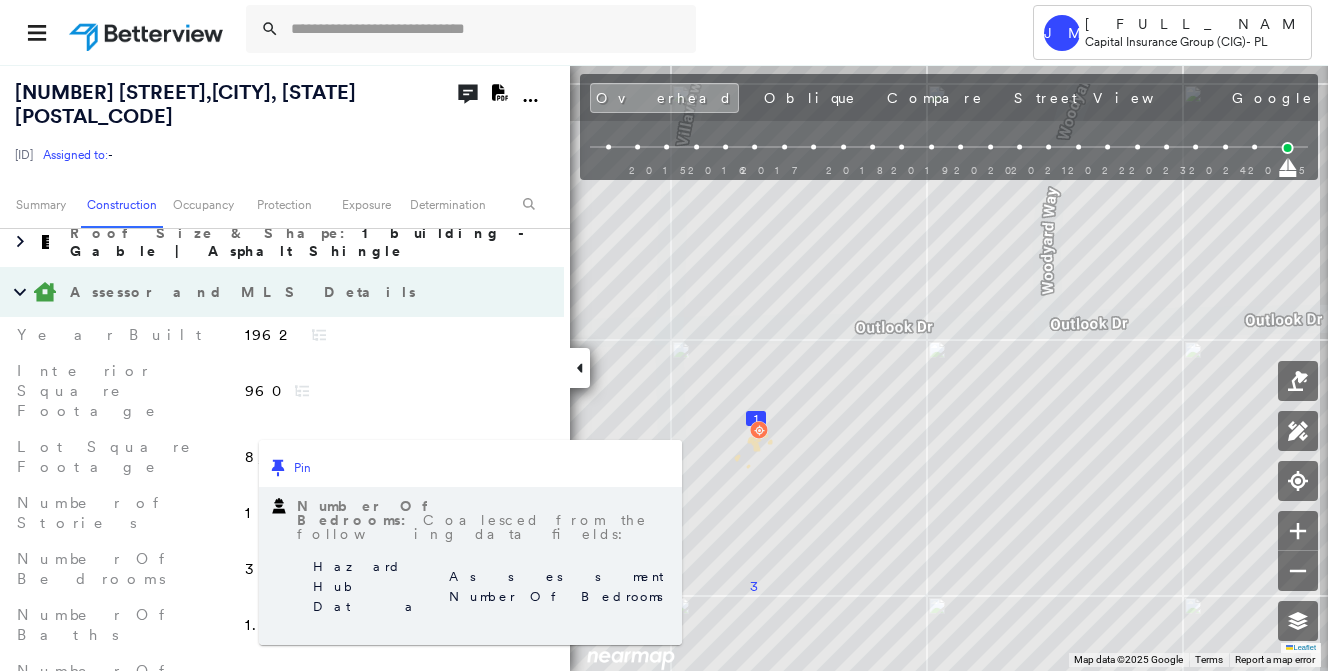 click on "Assessor and MLS Details" at bounding box center (262, 292) 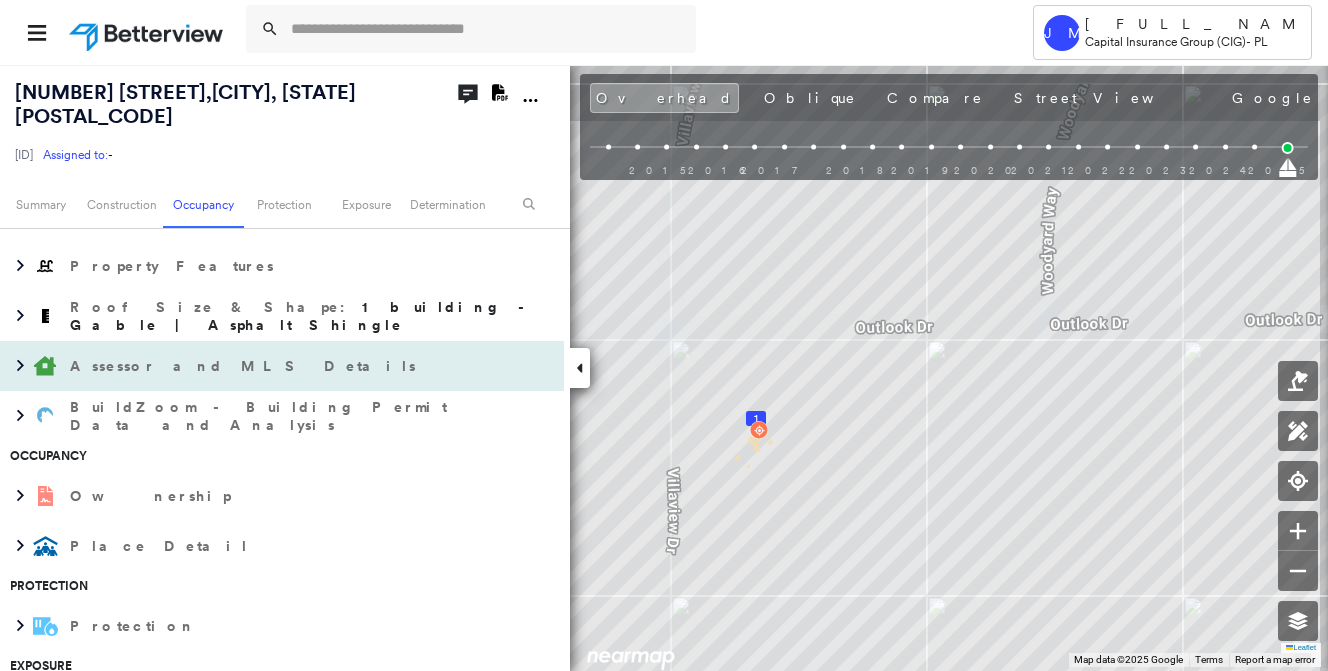 scroll, scrollTop: 500, scrollLeft: 0, axis: vertical 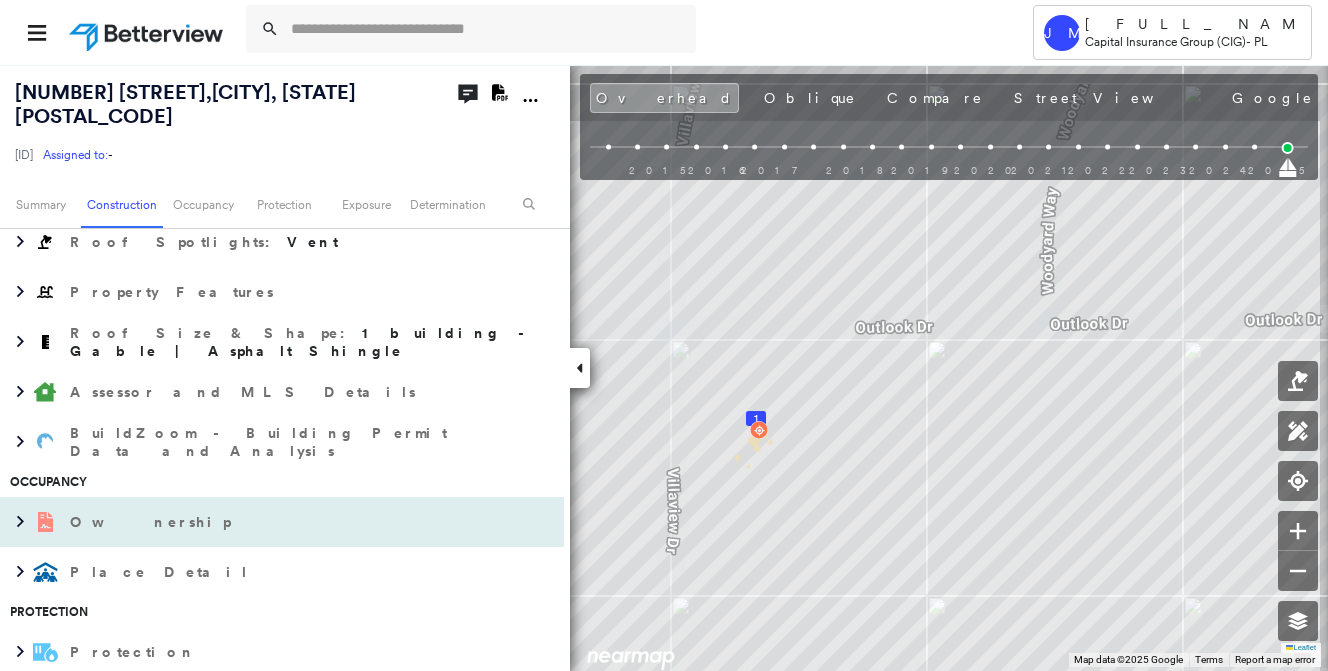 click on "Ownership" at bounding box center (262, 522) 